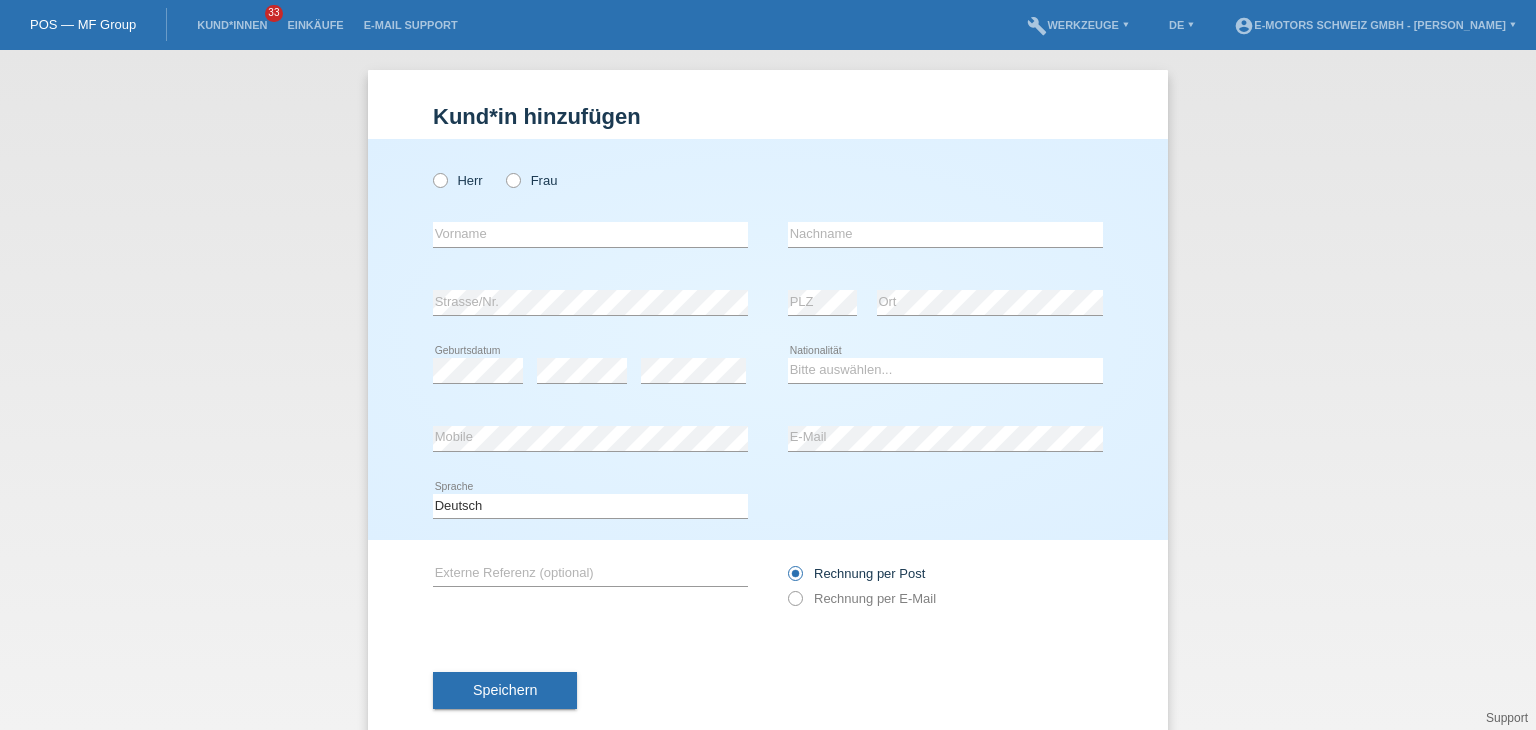 scroll, scrollTop: 0, scrollLeft: 0, axis: both 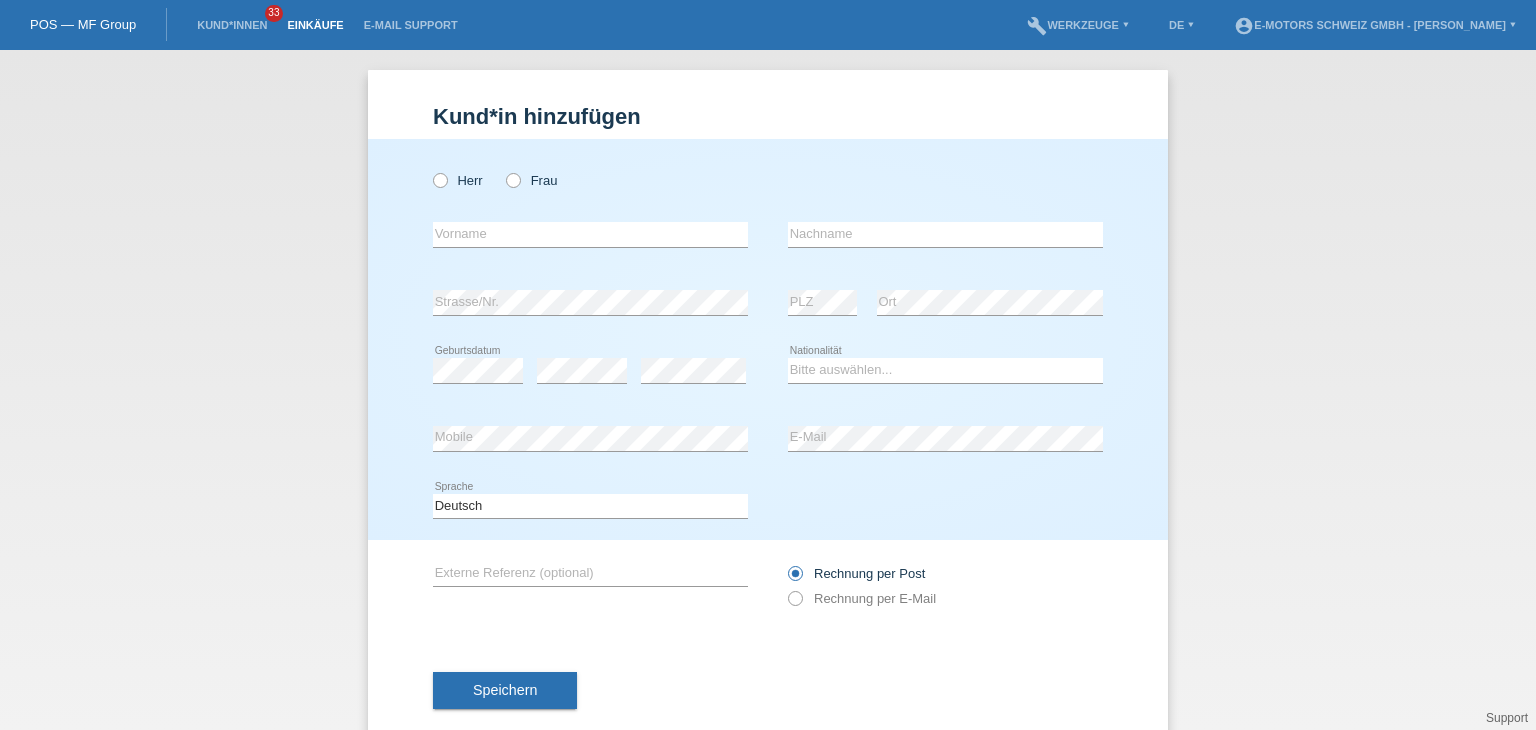 click on "Einkäufe" at bounding box center (315, 25) 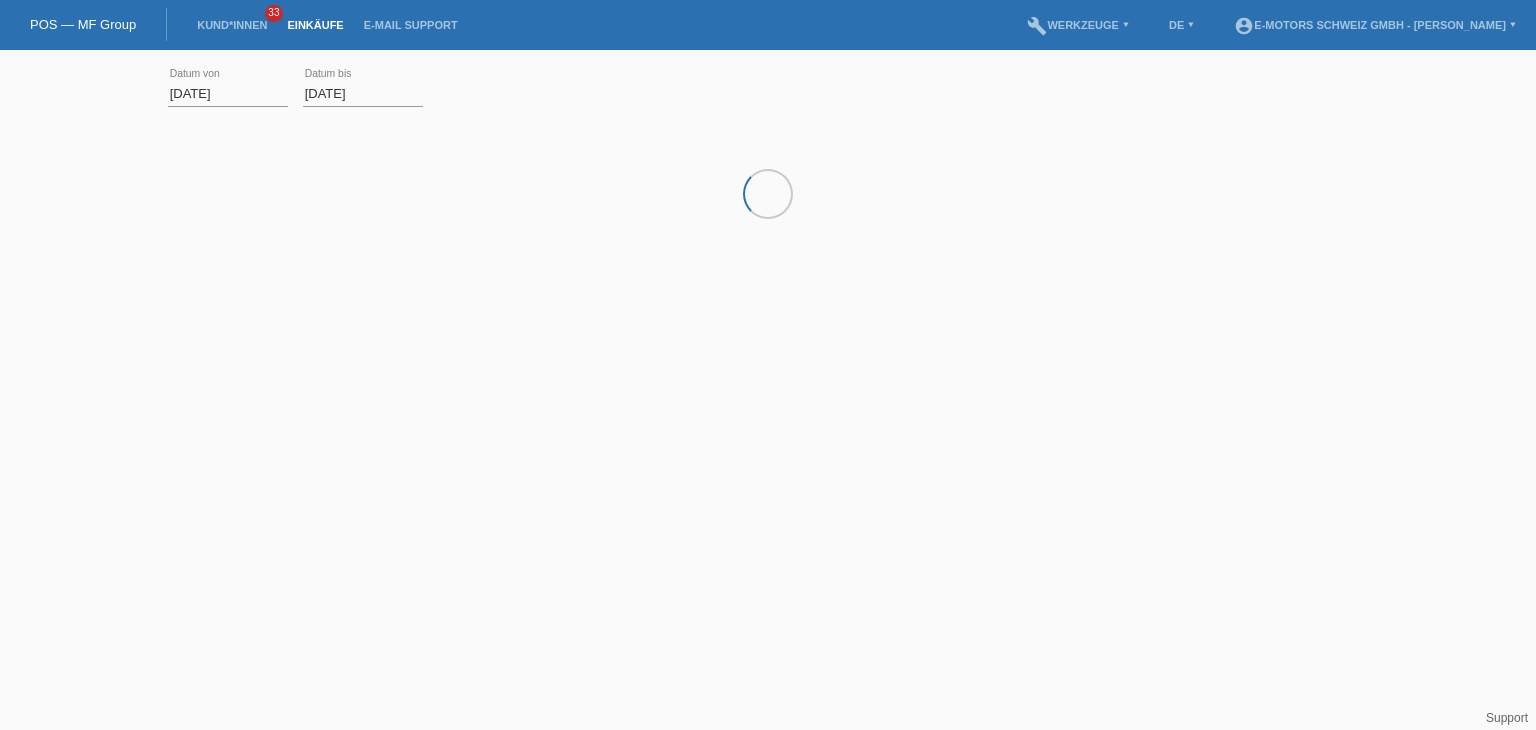 scroll, scrollTop: 0, scrollLeft: 0, axis: both 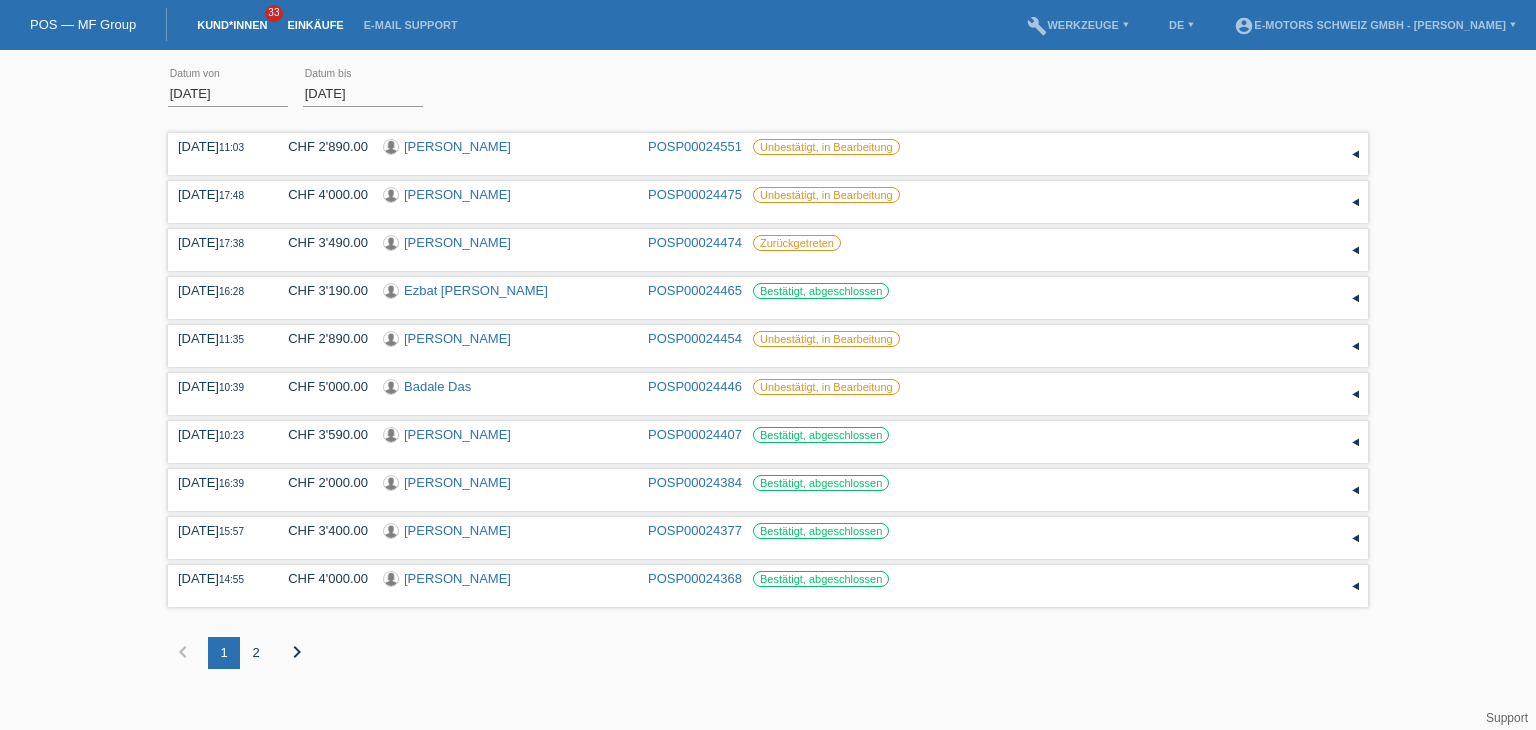 click on "Kund*innen" at bounding box center (232, 25) 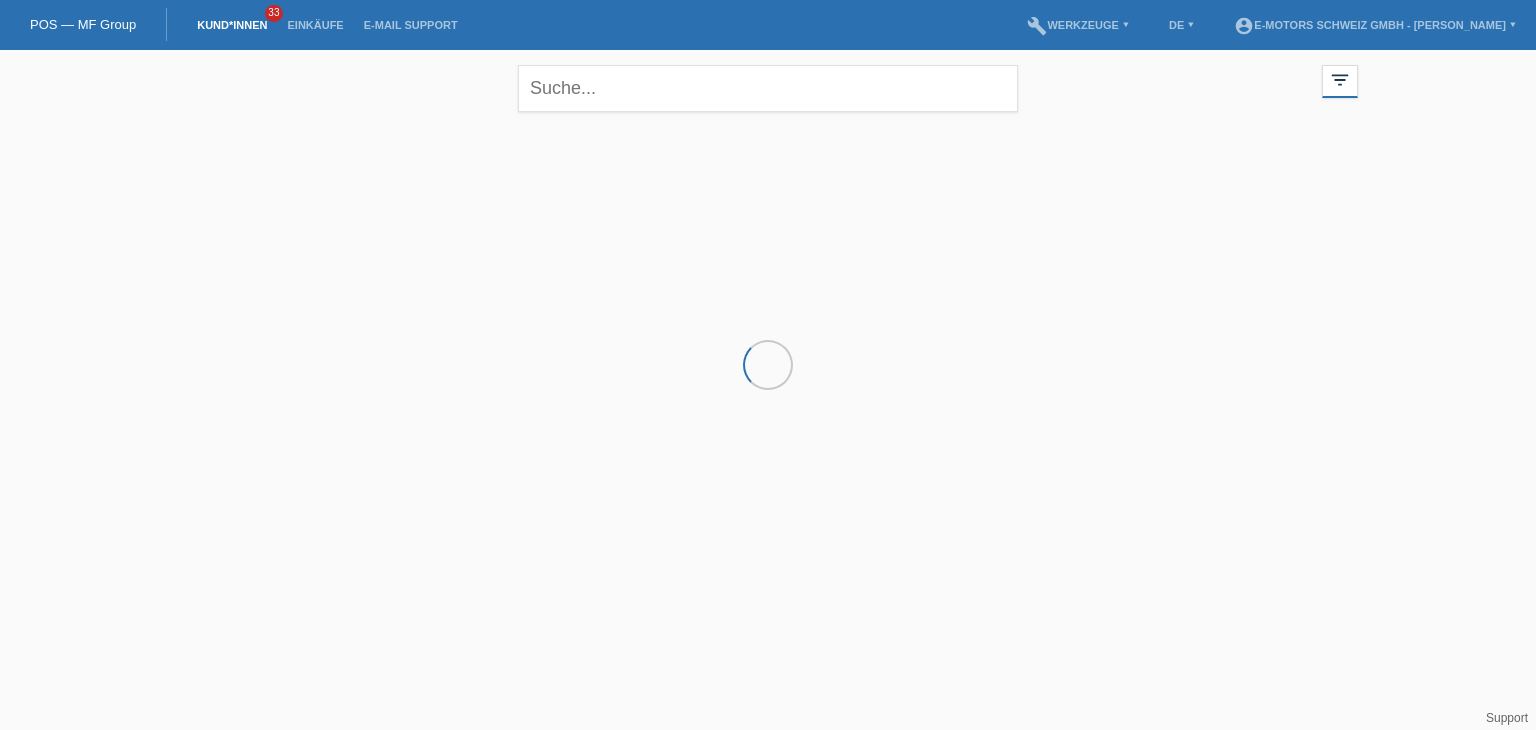 scroll, scrollTop: 0, scrollLeft: 0, axis: both 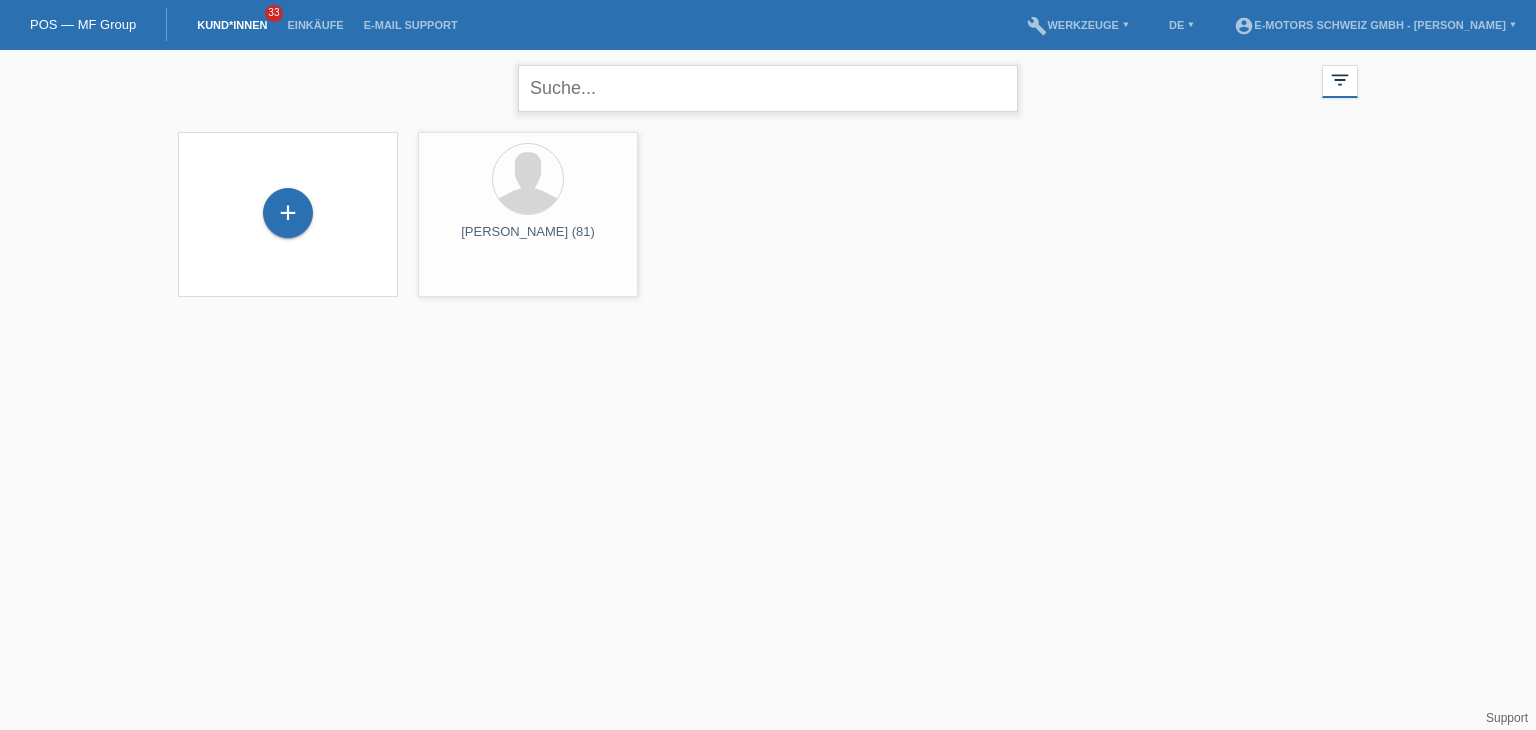 click at bounding box center (768, 88) 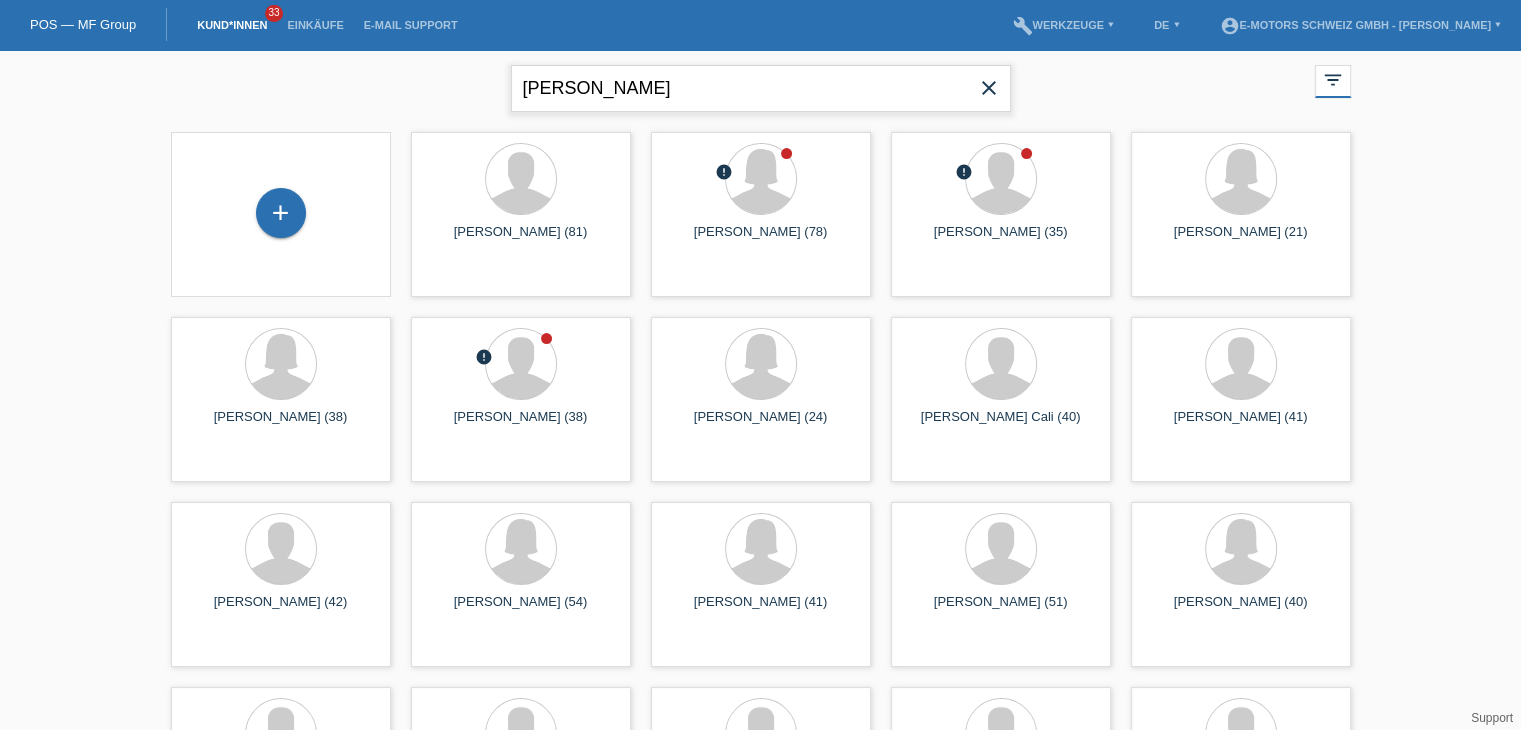 type on "helga schäfer" 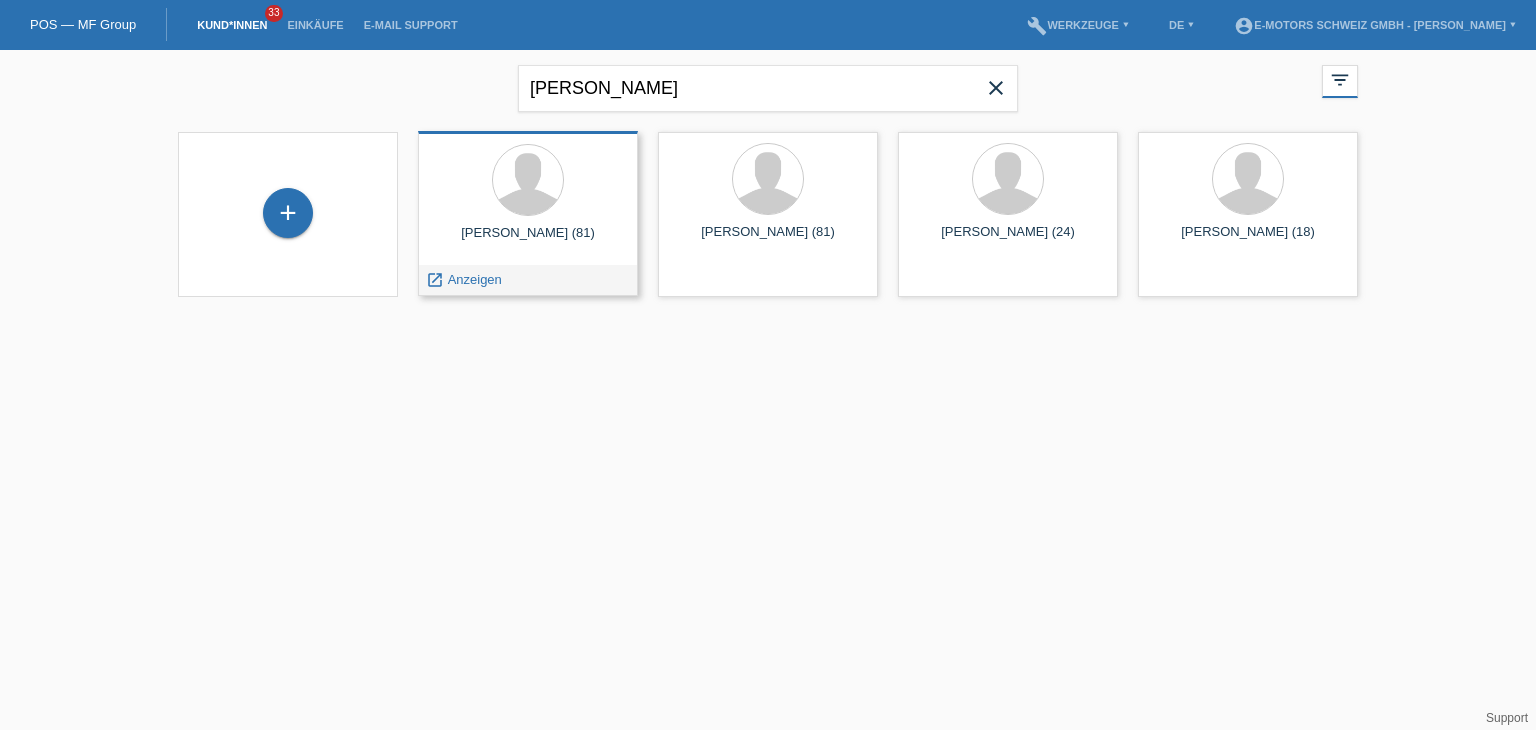 click on "Helga Maria Schäfer (81)" at bounding box center (528, 241) 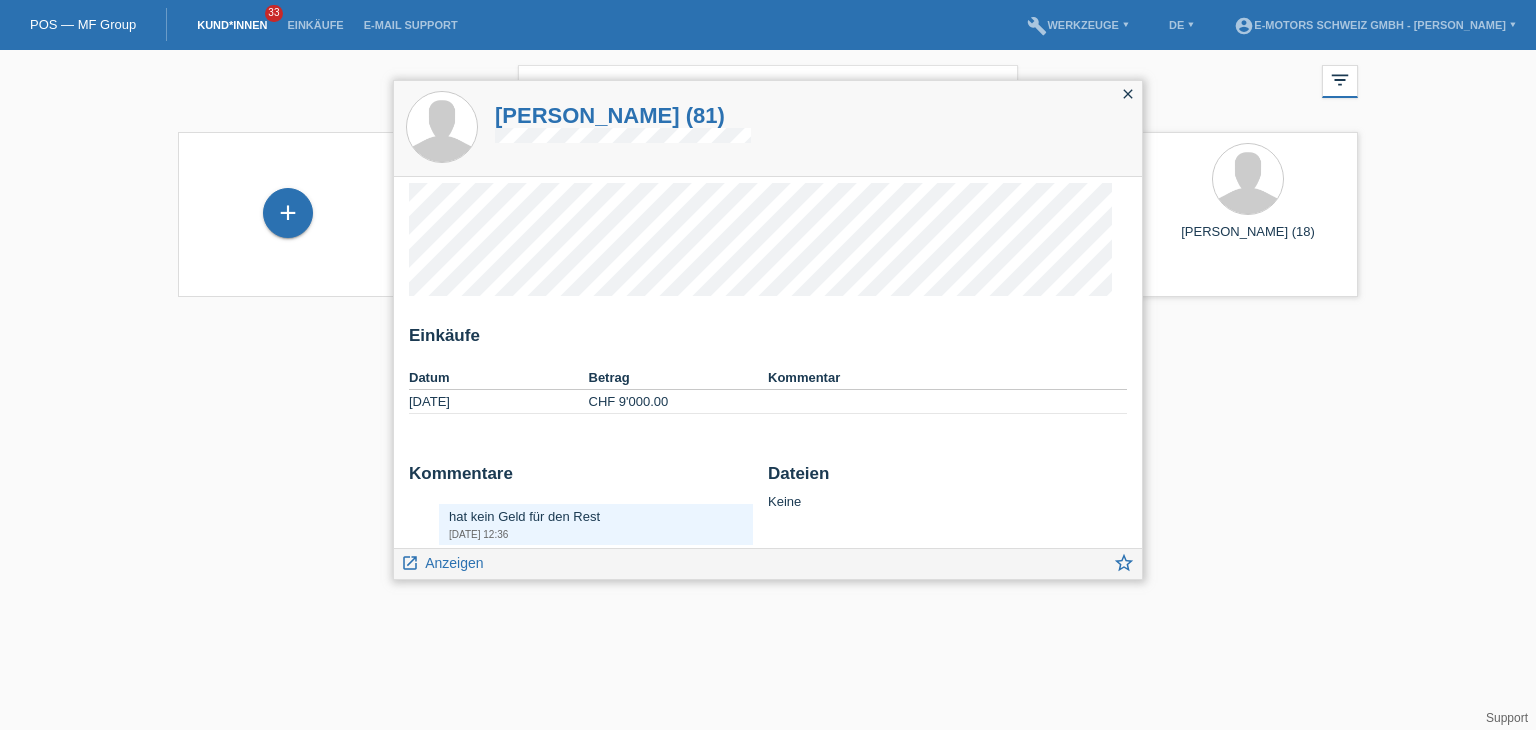 scroll, scrollTop: 0, scrollLeft: 0, axis: both 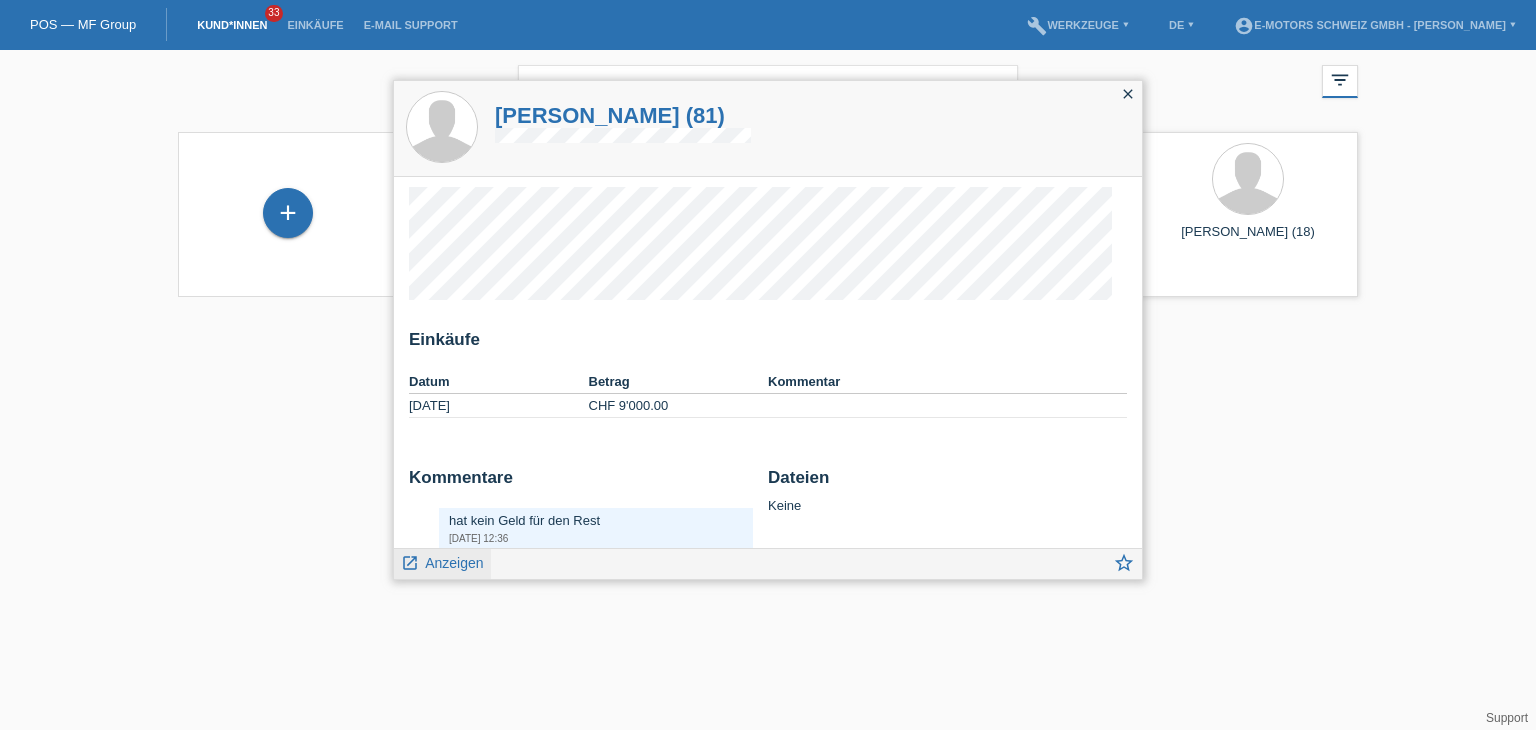 click on "Anzeigen" at bounding box center (454, 563) 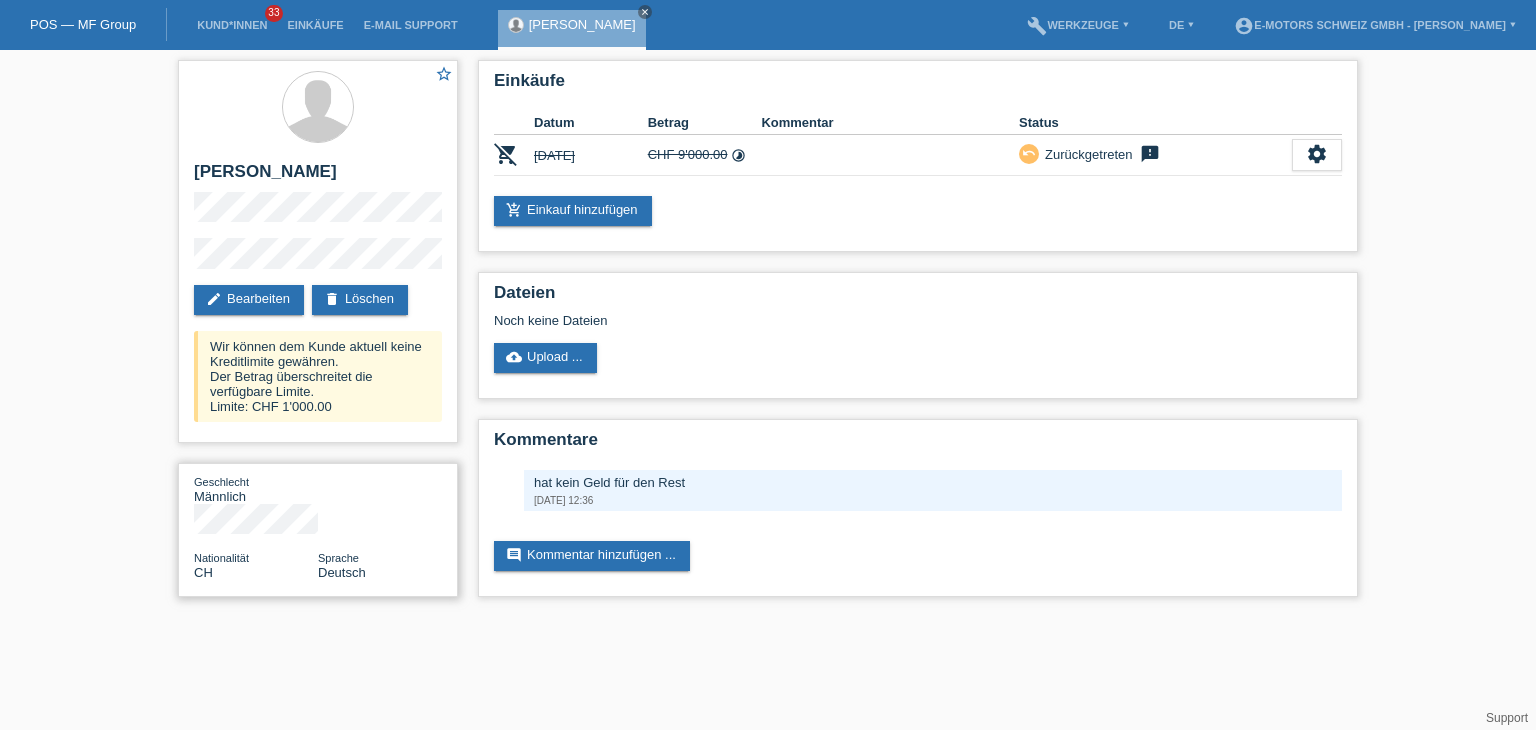 scroll, scrollTop: 0, scrollLeft: 0, axis: both 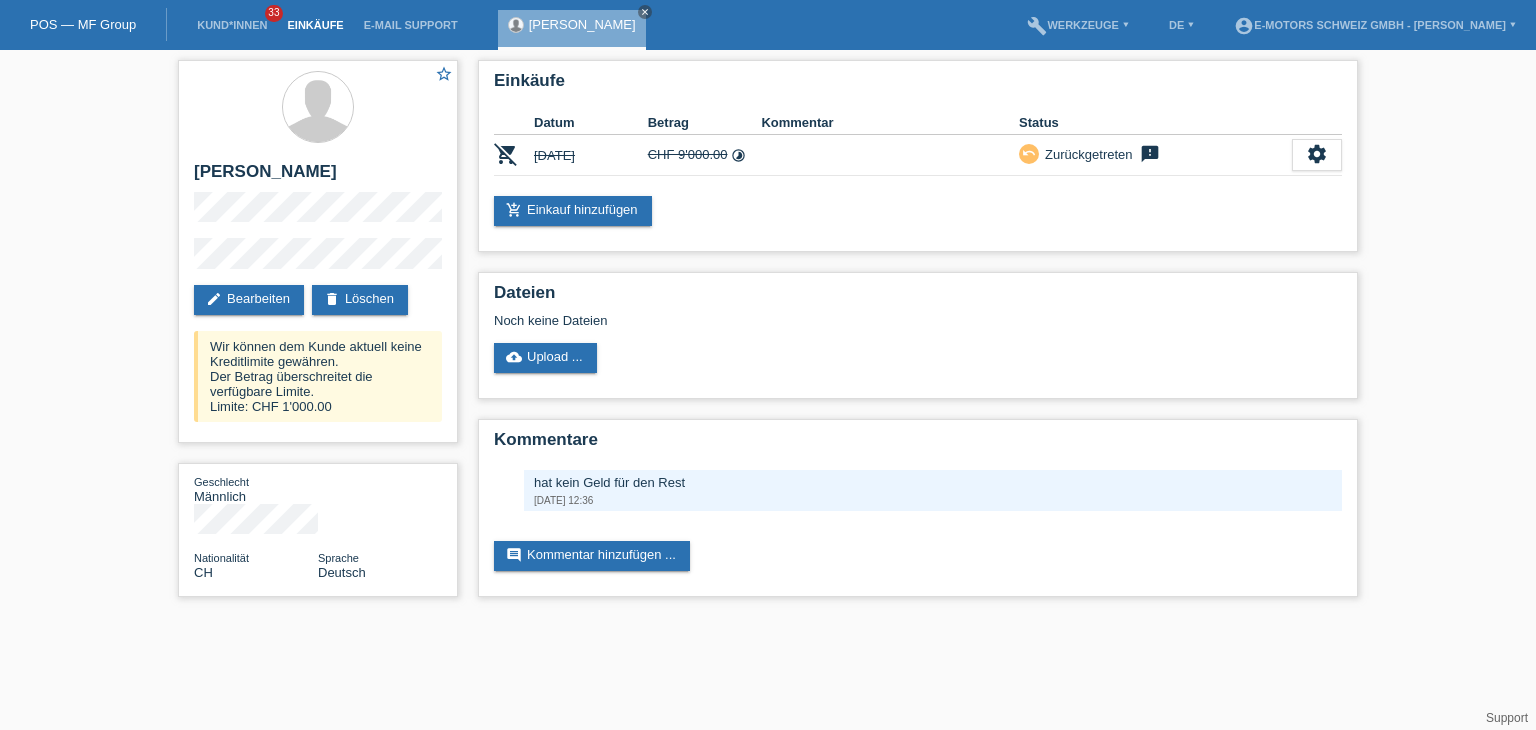 click on "Einkäufe" at bounding box center (315, 25) 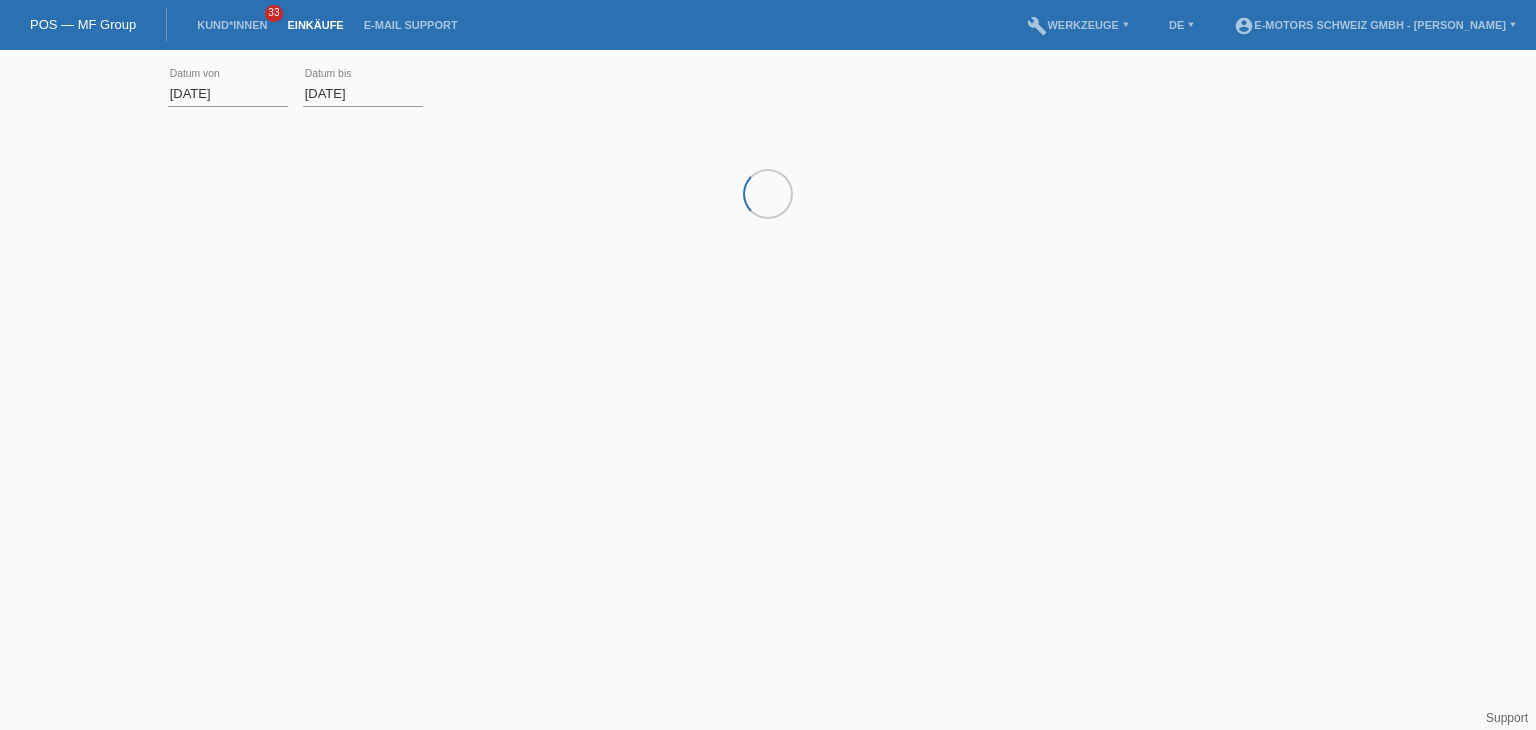 scroll, scrollTop: 0, scrollLeft: 0, axis: both 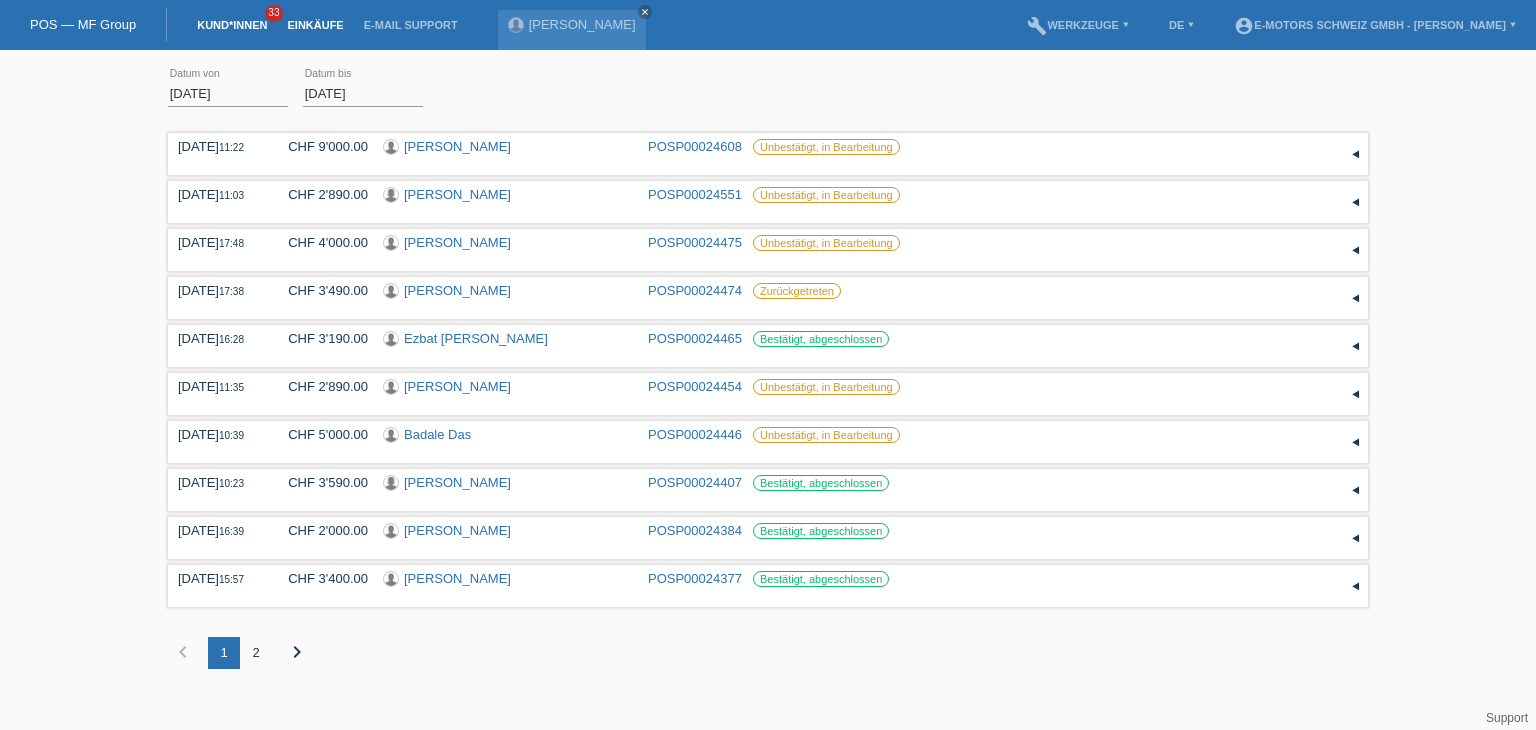 click on "Kund*innen" at bounding box center (232, 25) 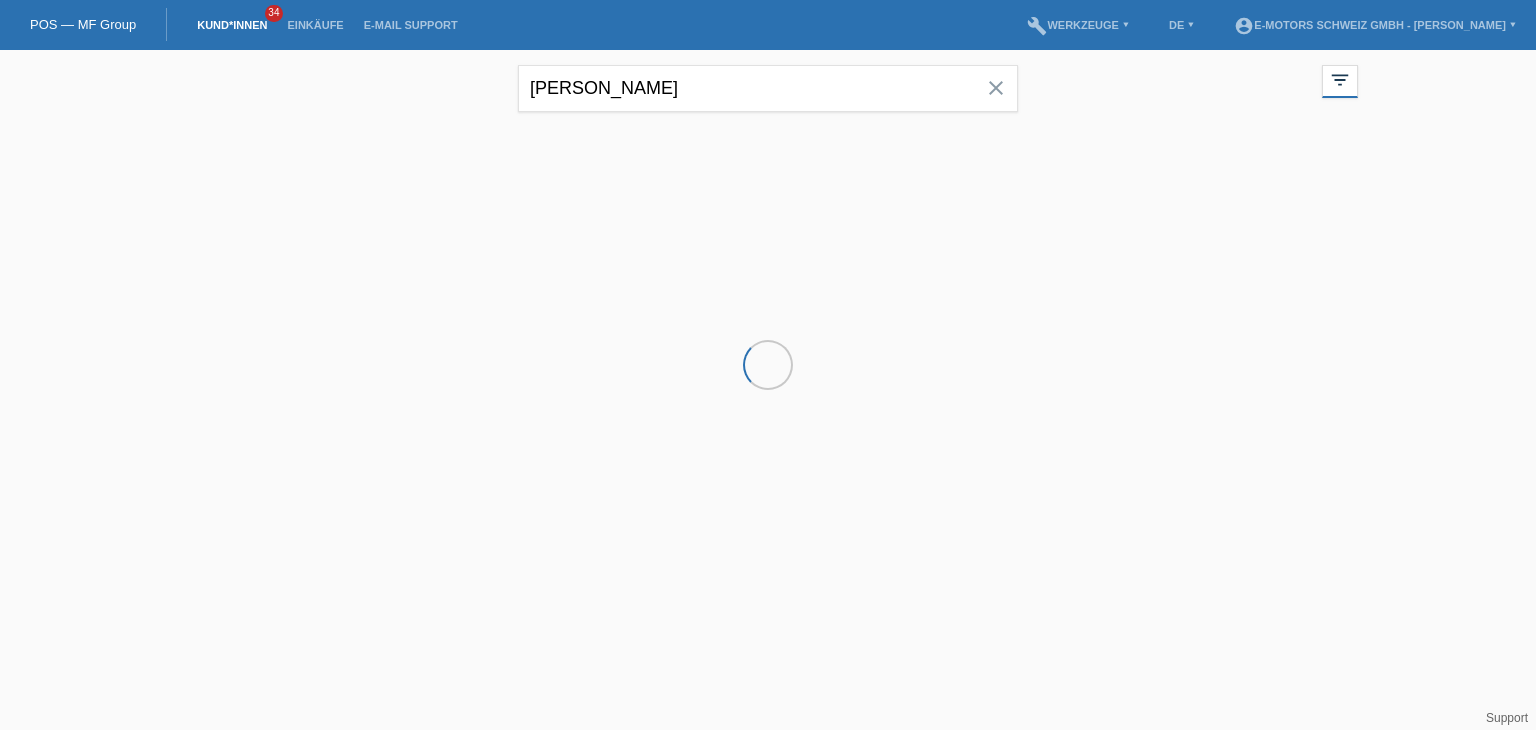 scroll, scrollTop: 0, scrollLeft: 0, axis: both 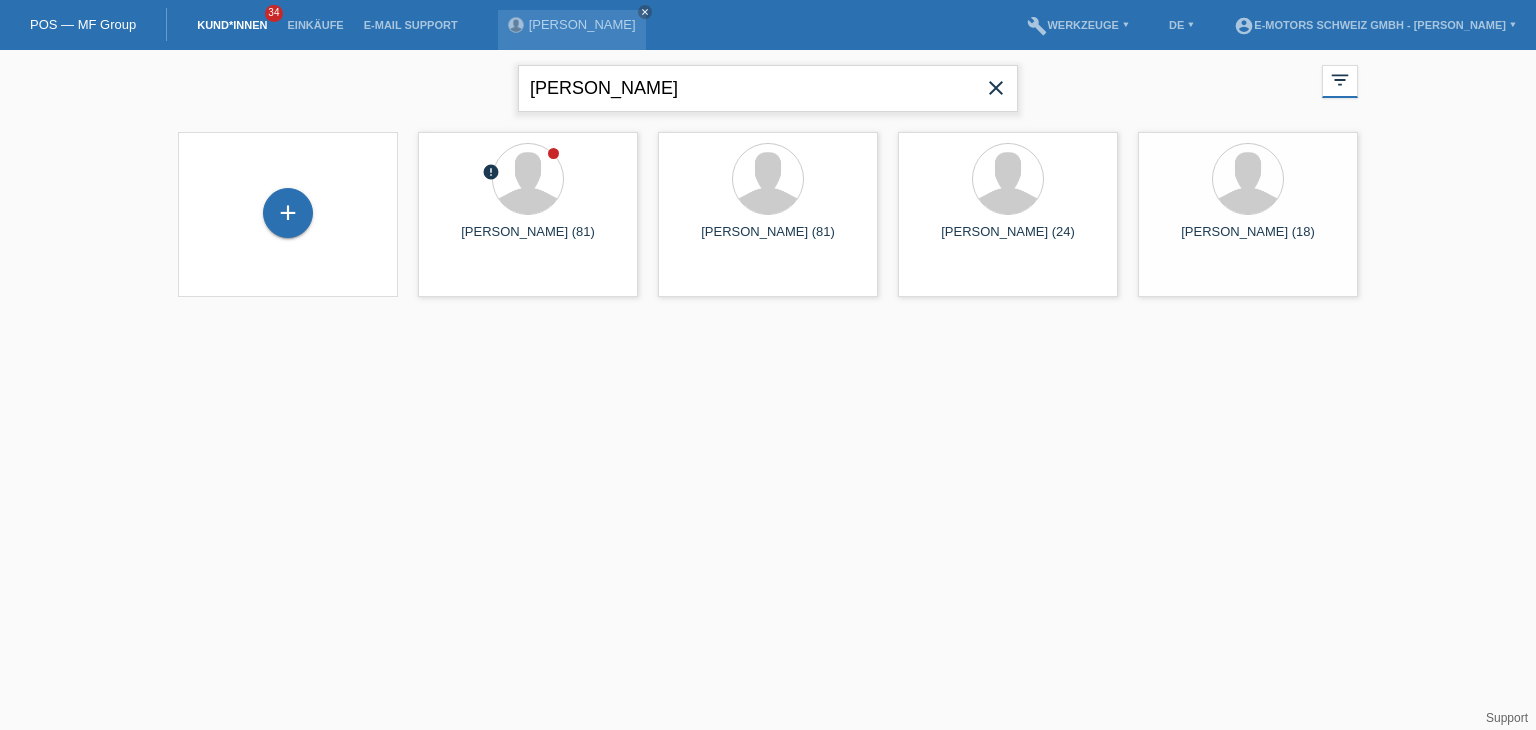 click on "helga schäfer" at bounding box center (768, 88) 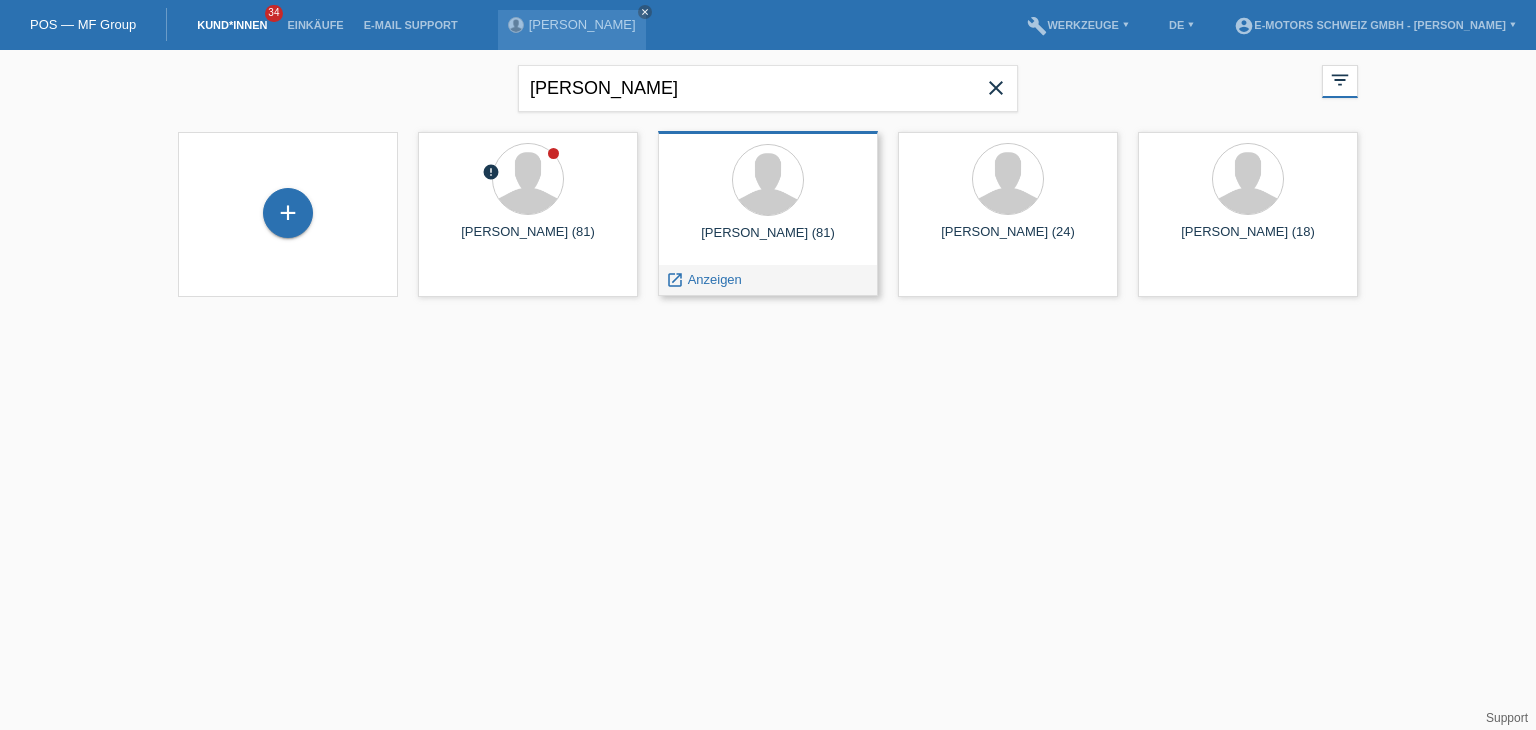click on "Helga Schäfer (81)" at bounding box center (768, 241) 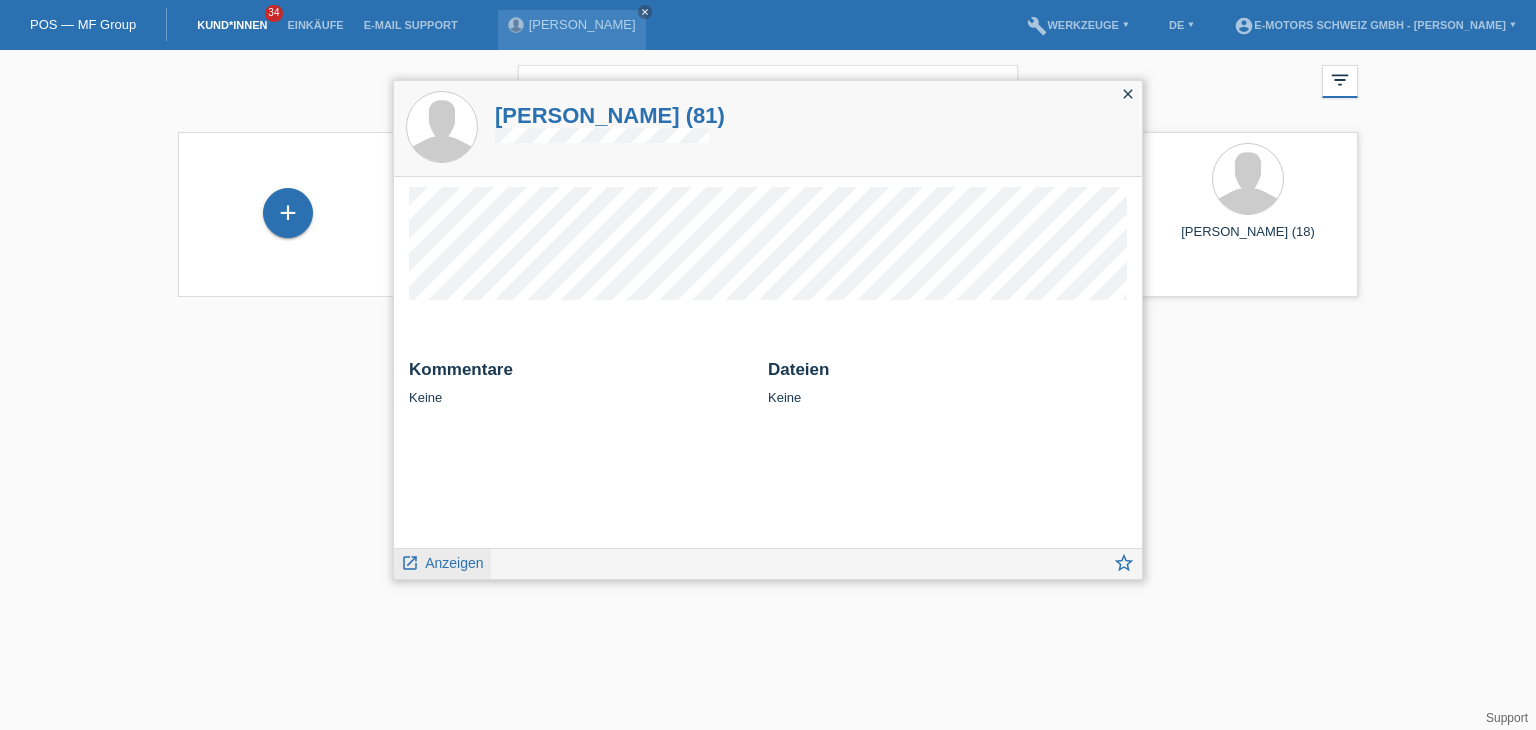 click on "Anzeigen" at bounding box center (454, 563) 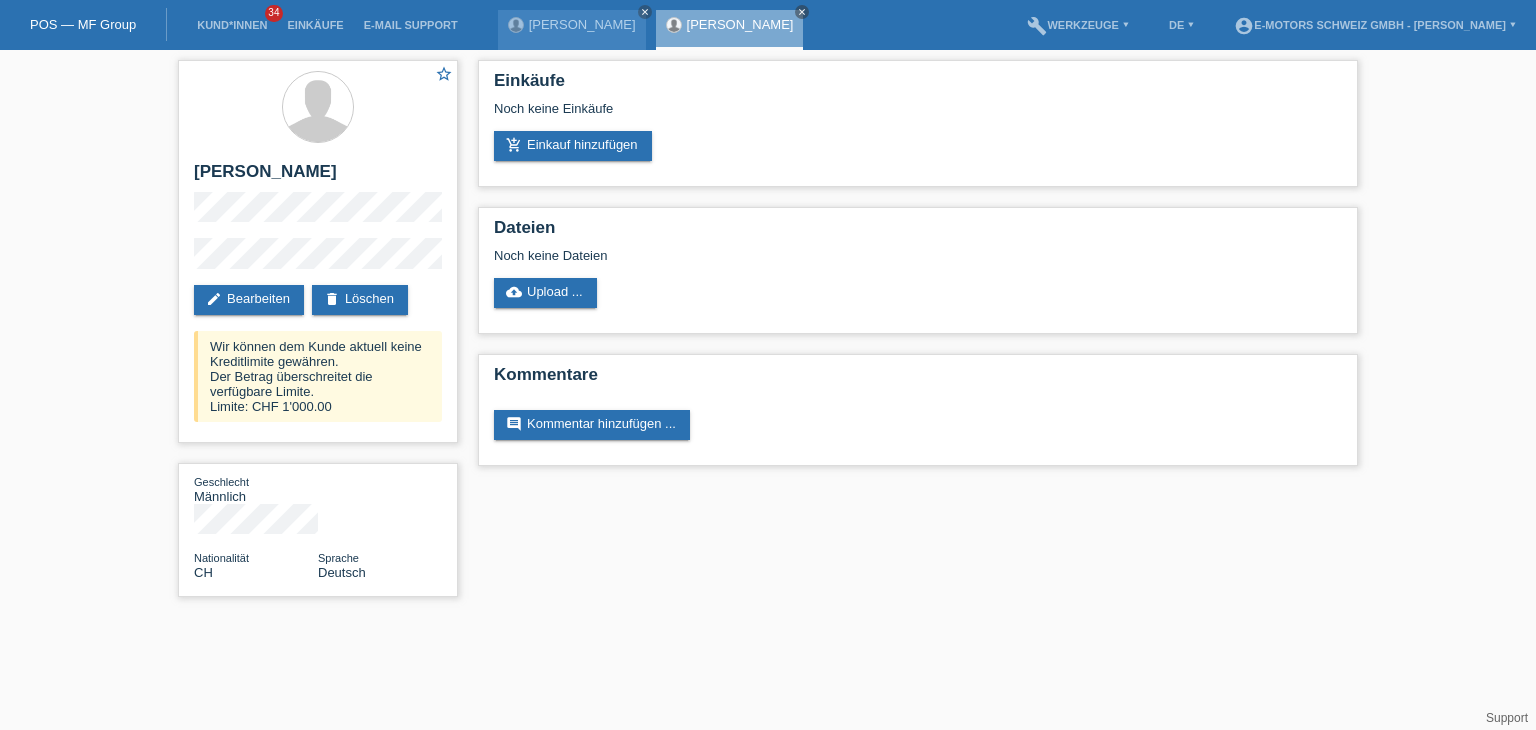 scroll, scrollTop: 0, scrollLeft: 0, axis: both 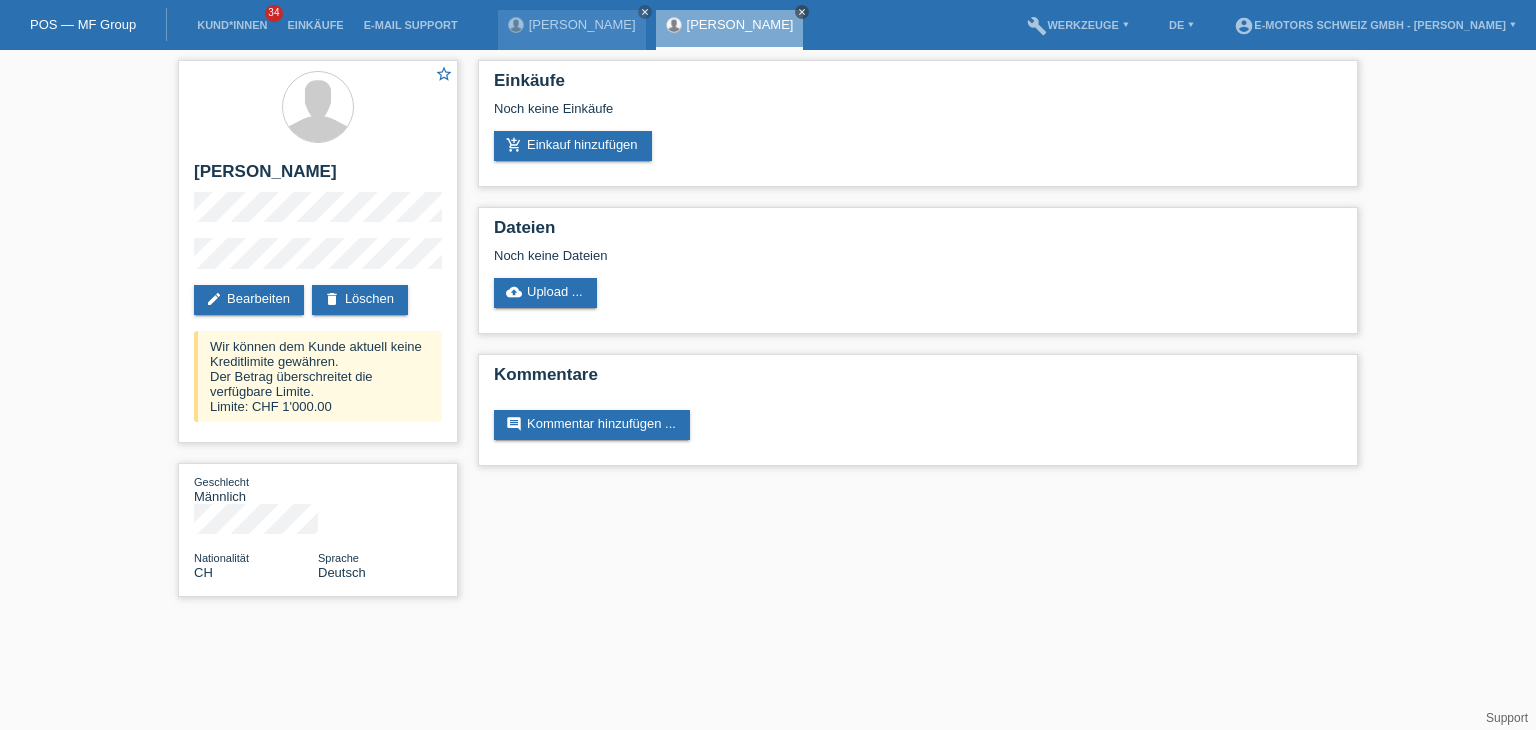click on "close" at bounding box center (802, 12) 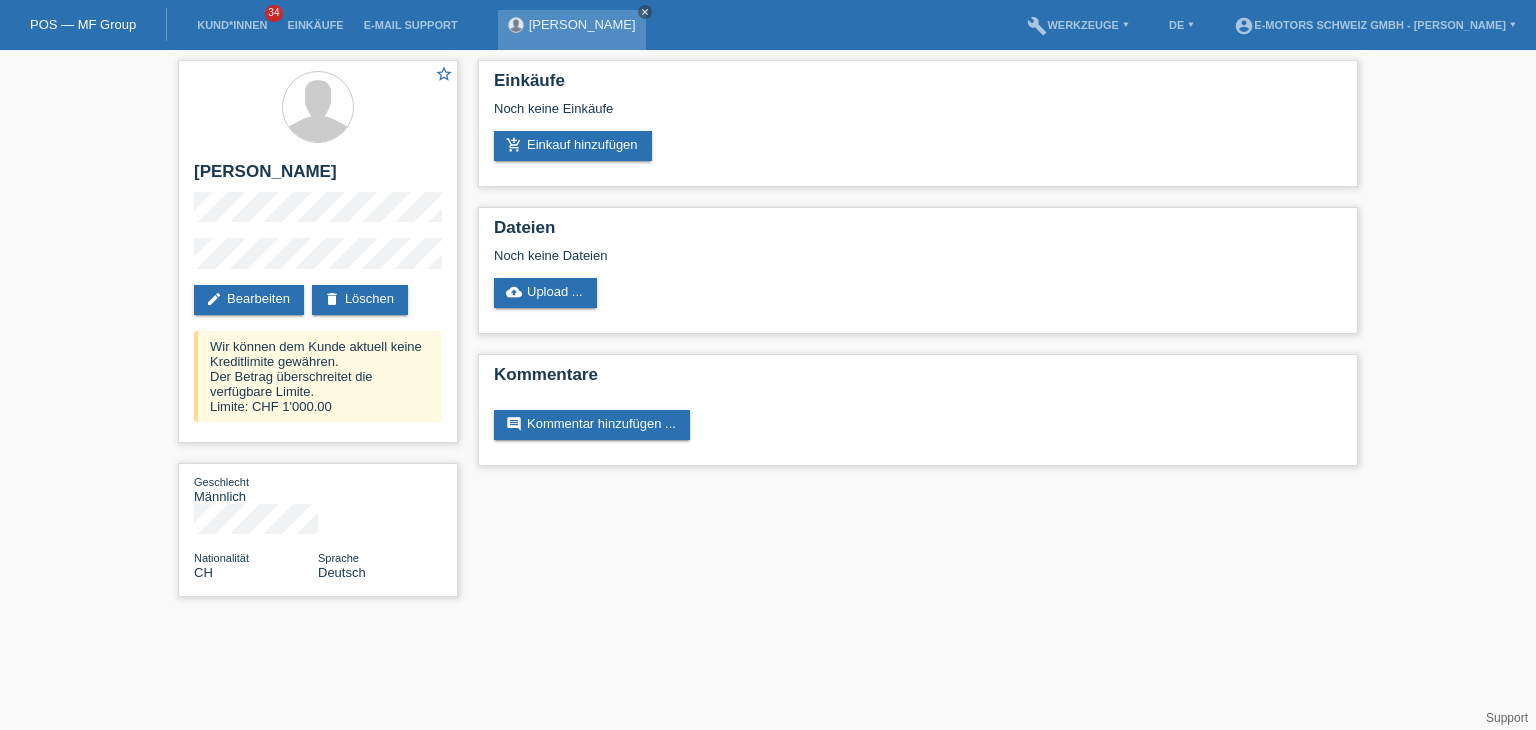 click on "close" at bounding box center (645, 12) 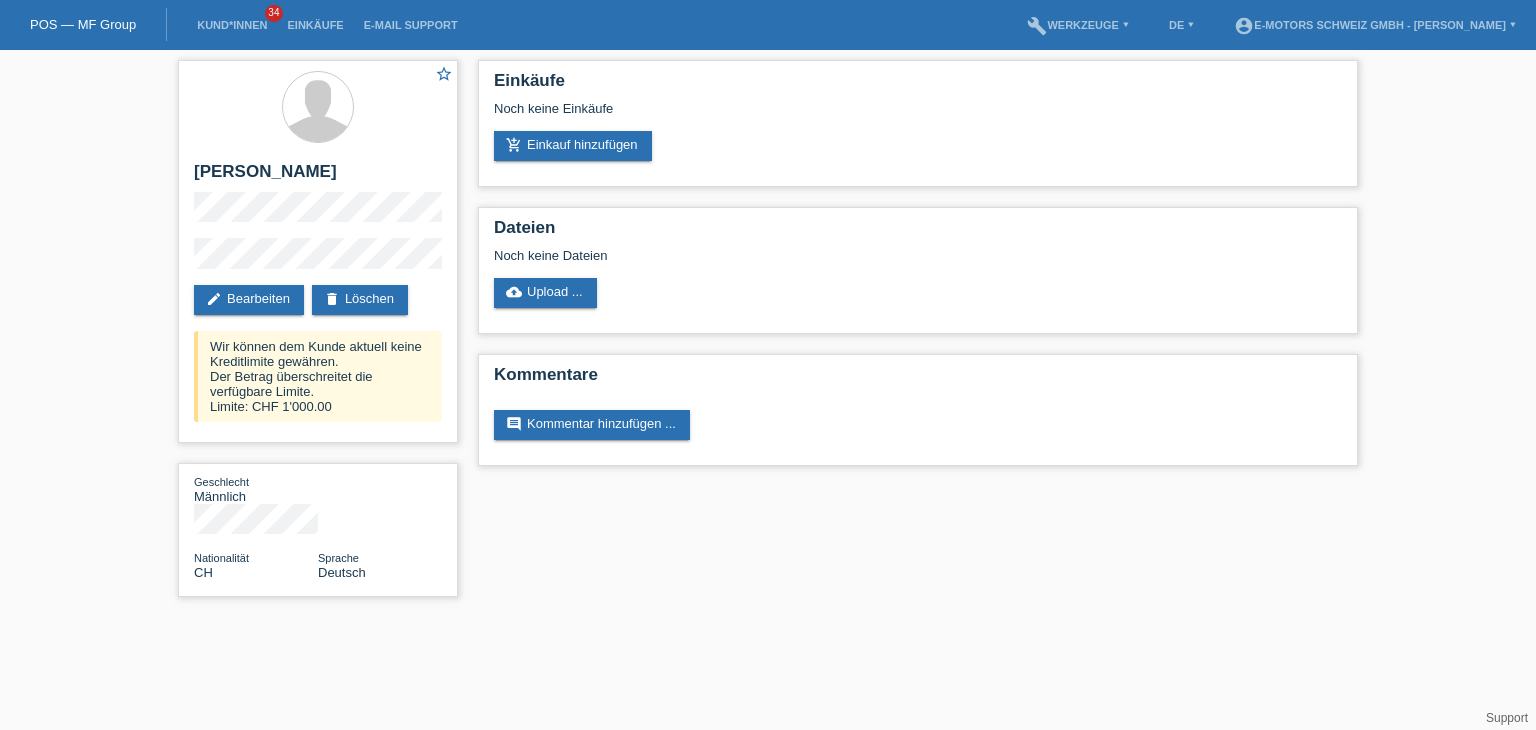 click on "POS — MF Group
Kund*innen
34
Einkäufe
E-Mail Support
menu" at bounding box center (768, 308) 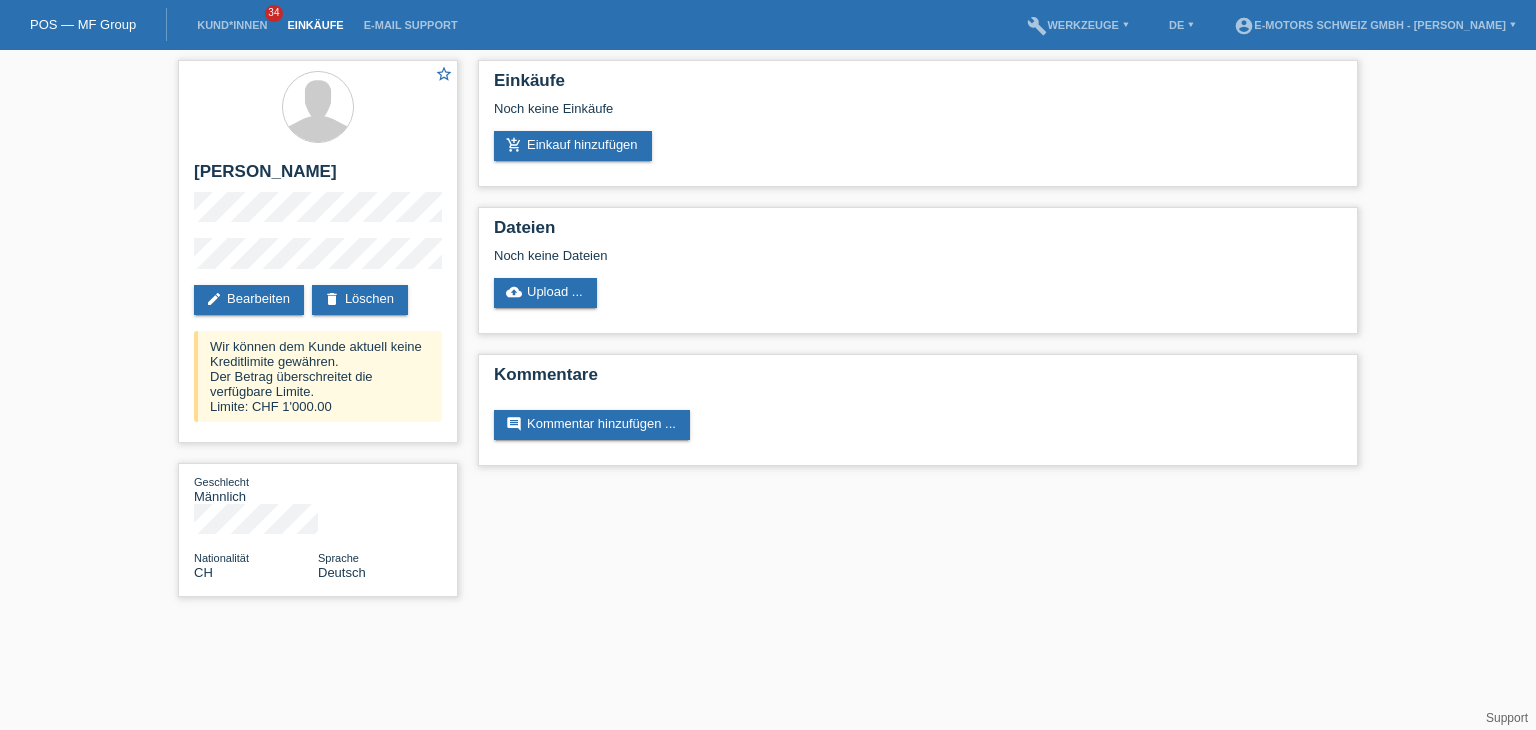 click on "Einkäufe" at bounding box center (315, 25) 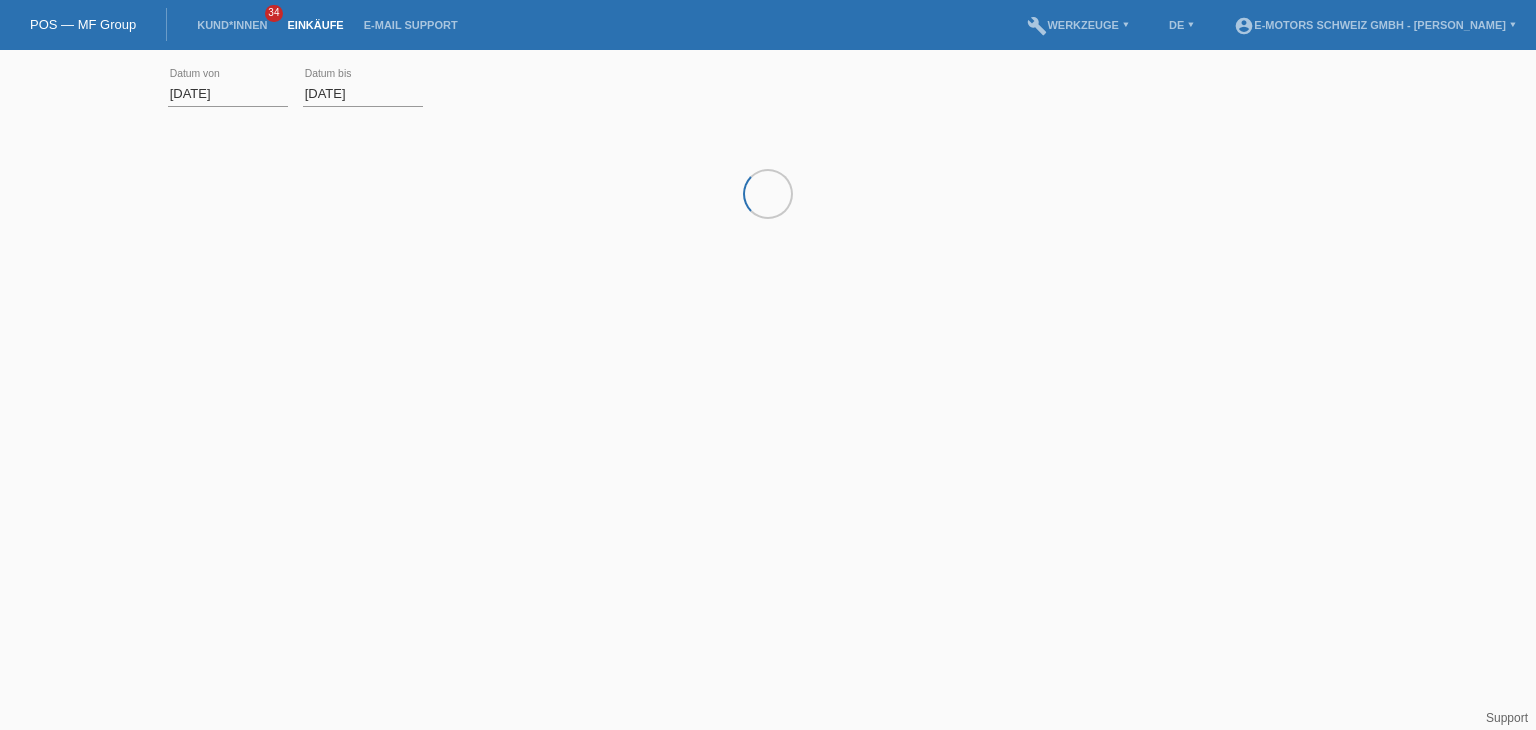 scroll, scrollTop: 0, scrollLeft: 0, axis: both 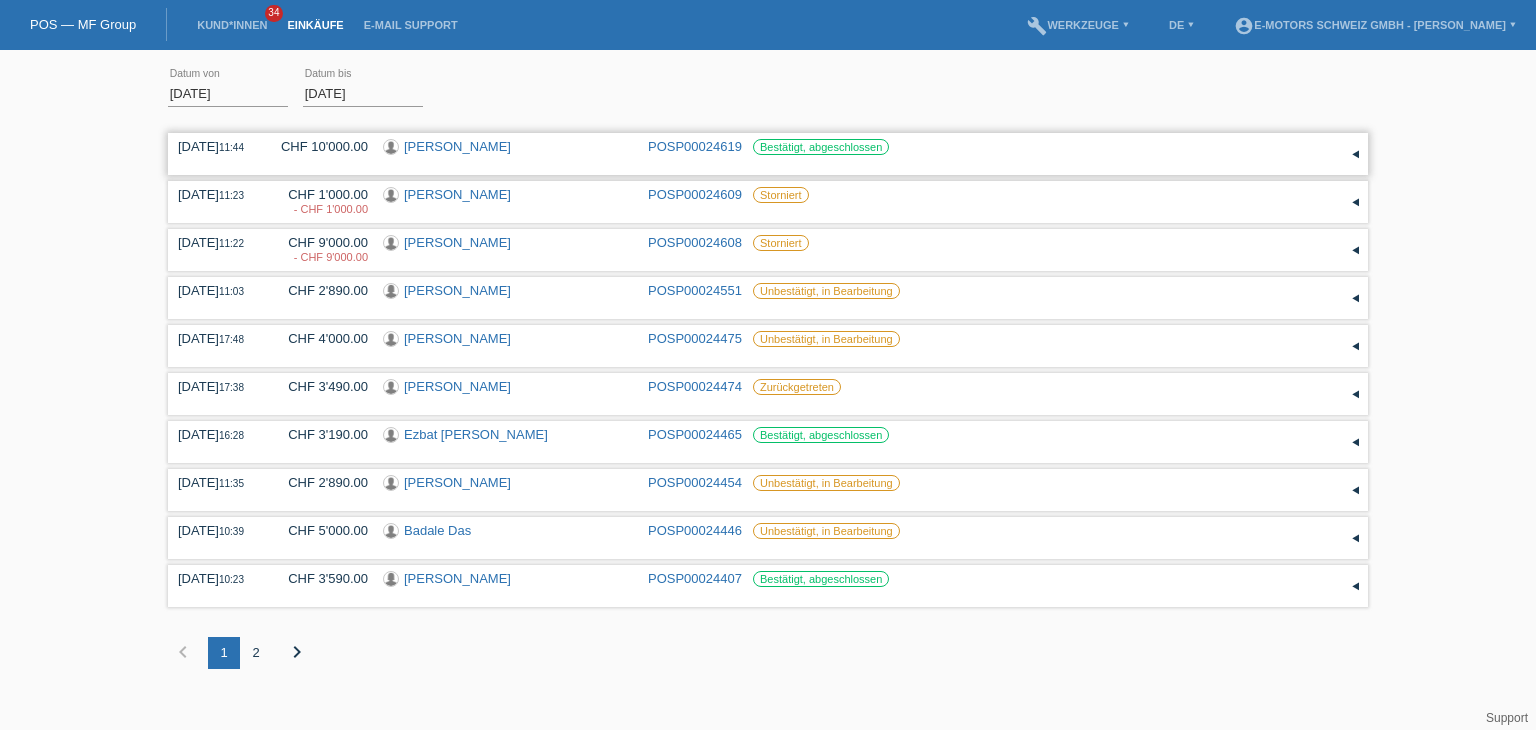 click on "[PERSON_NAME]" at bounding box center (457, 146) 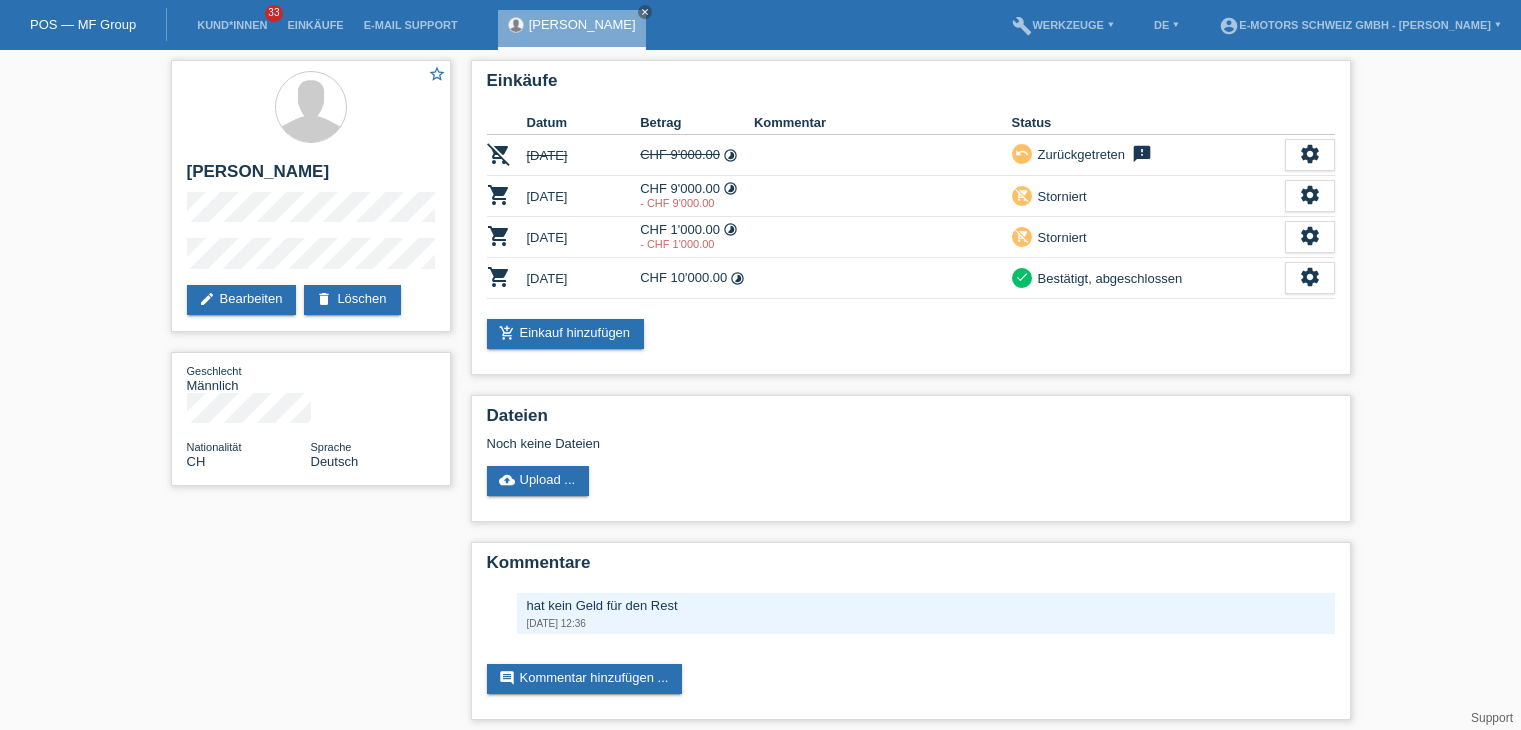scroll, scrollTop: 0, scrollLeft: 0, axis: both 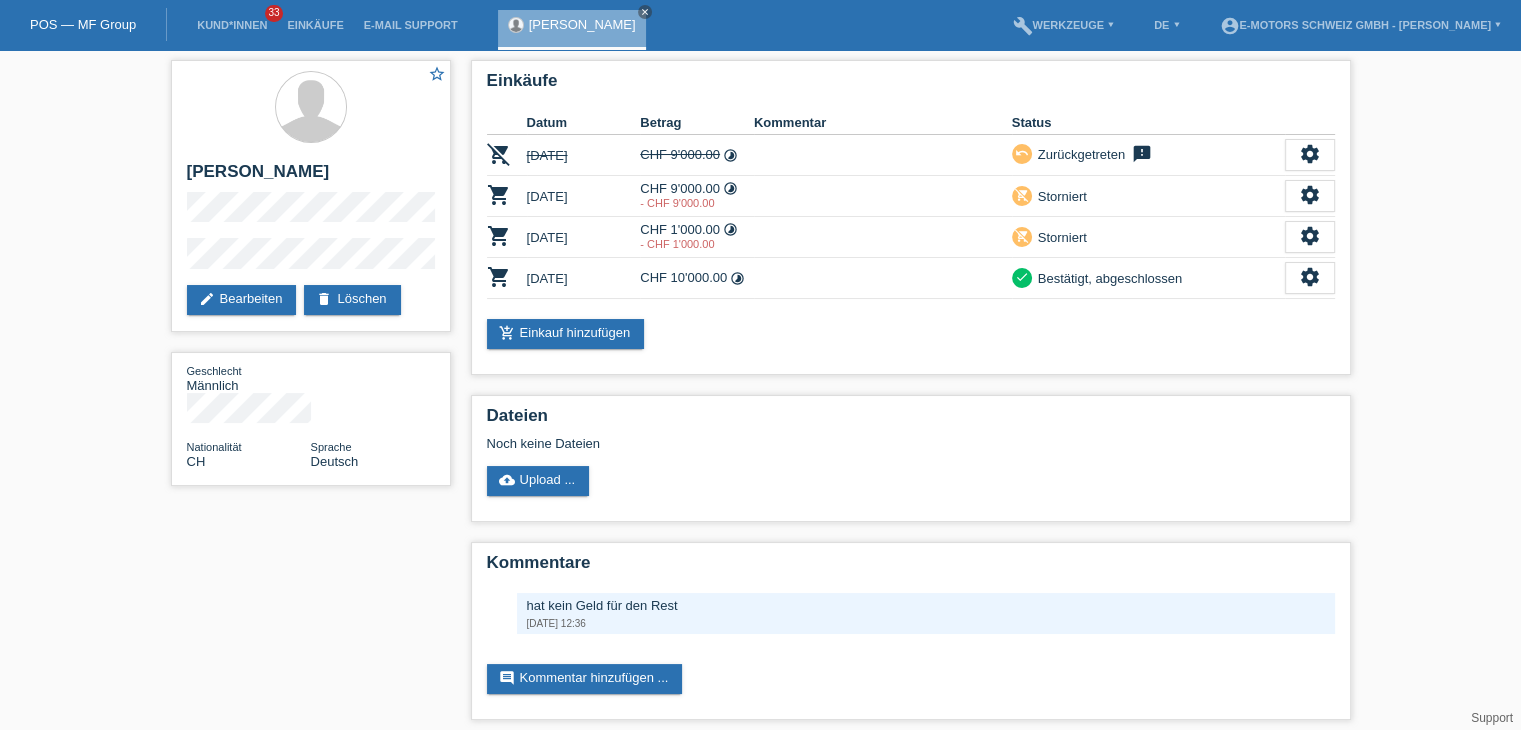 click on "[PERSON_NAME]
close" at bounding box center (572, 30) 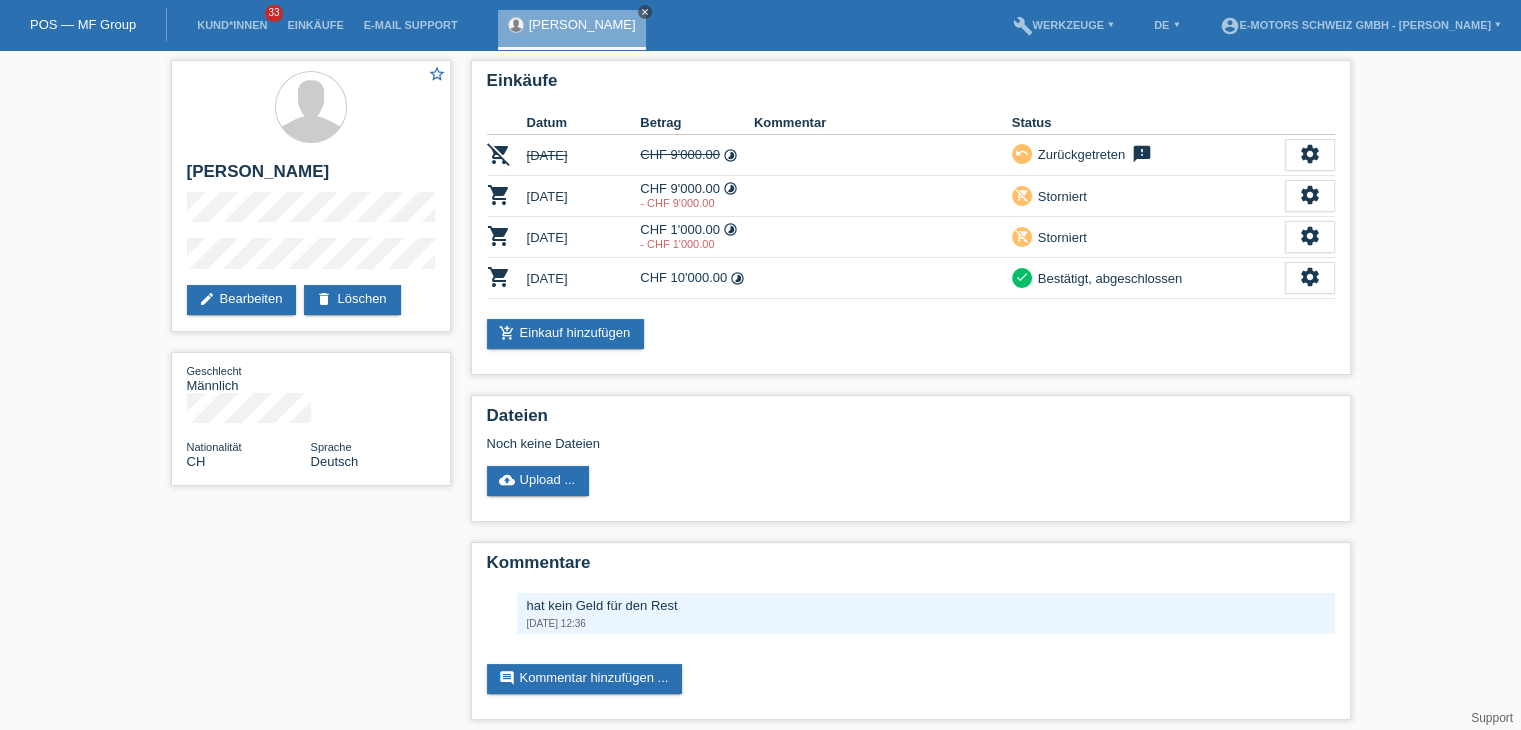 click on "close" at bounding box center [645, 12] 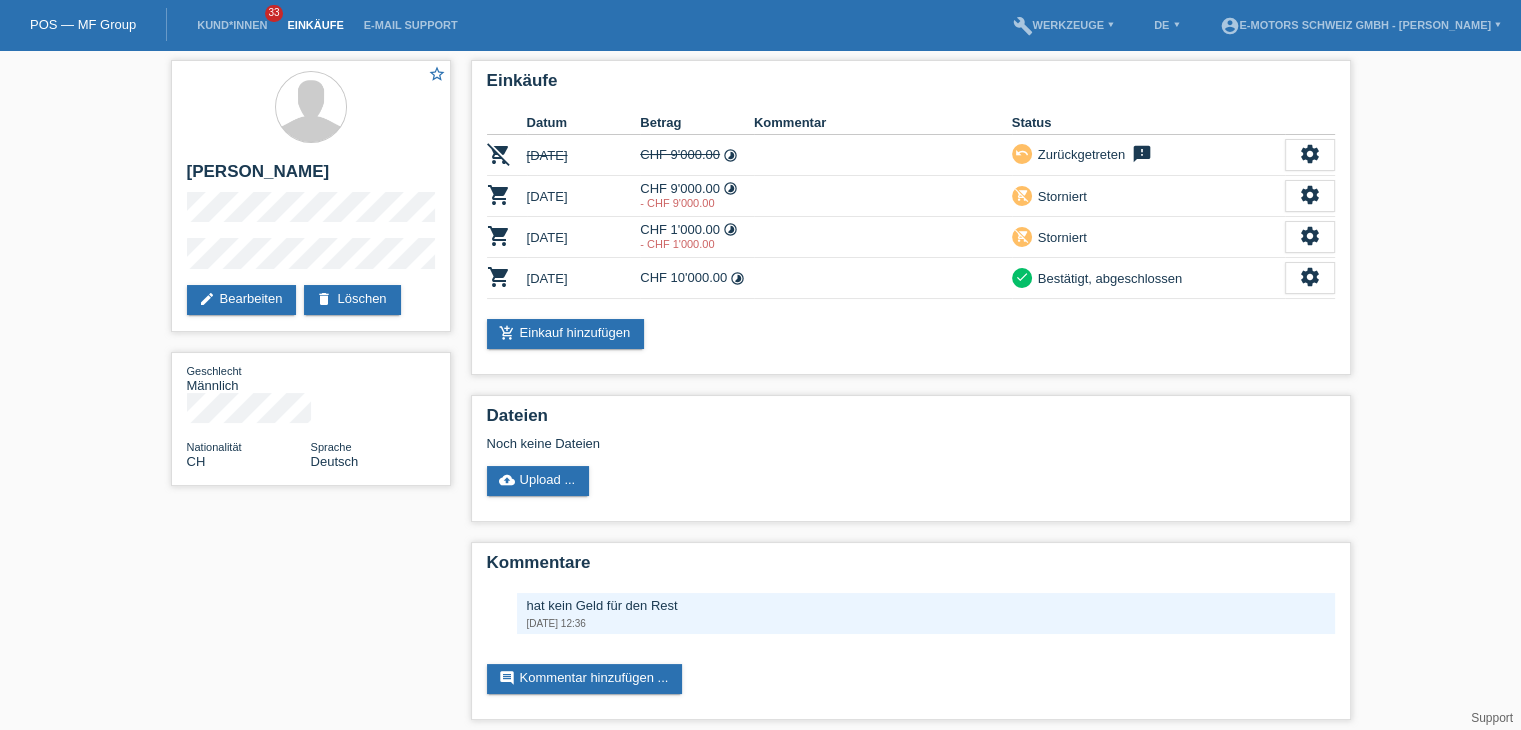 click on "Einkäufe" at bounding box center (315, 25) 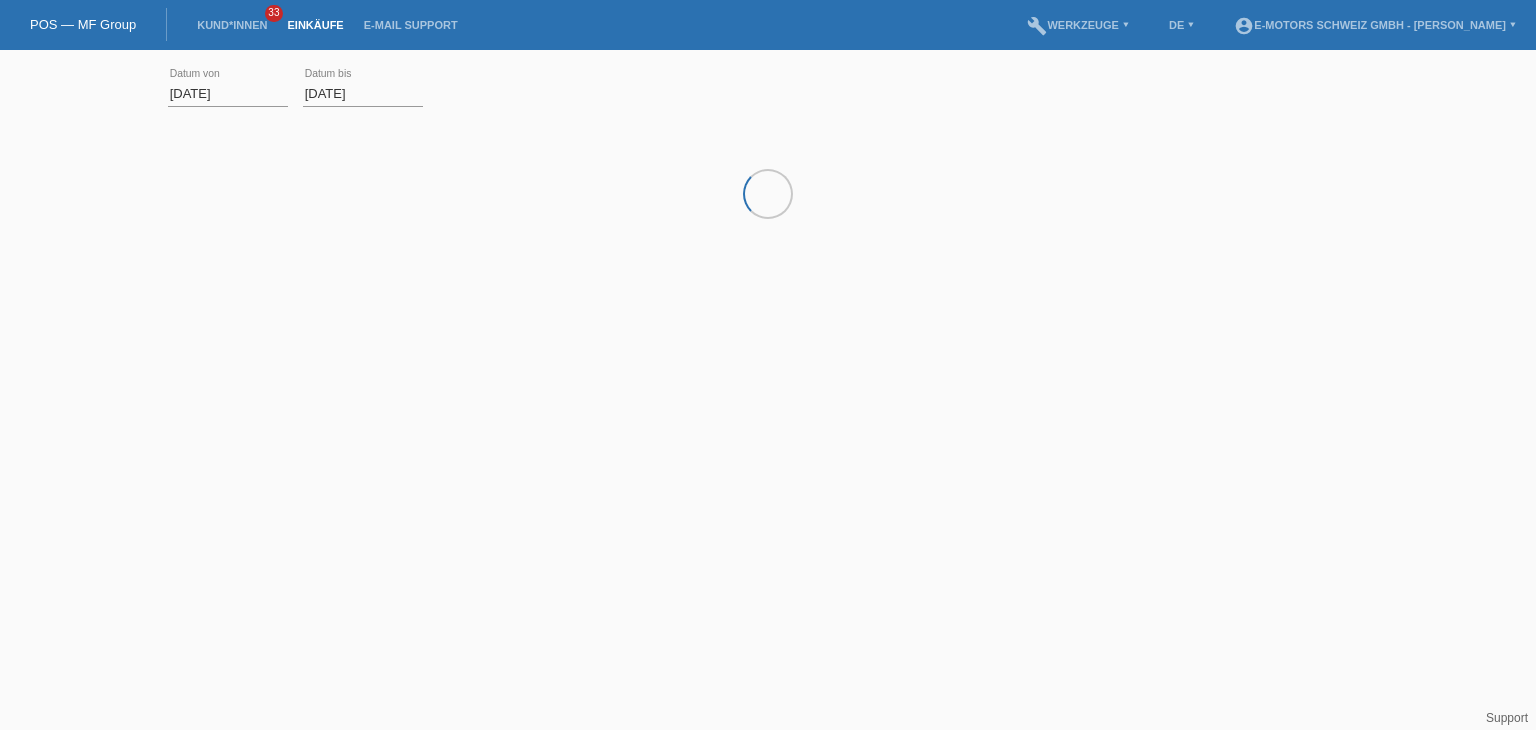 scroll, scrollTop: 0, scrollLeft: 0, axis: both 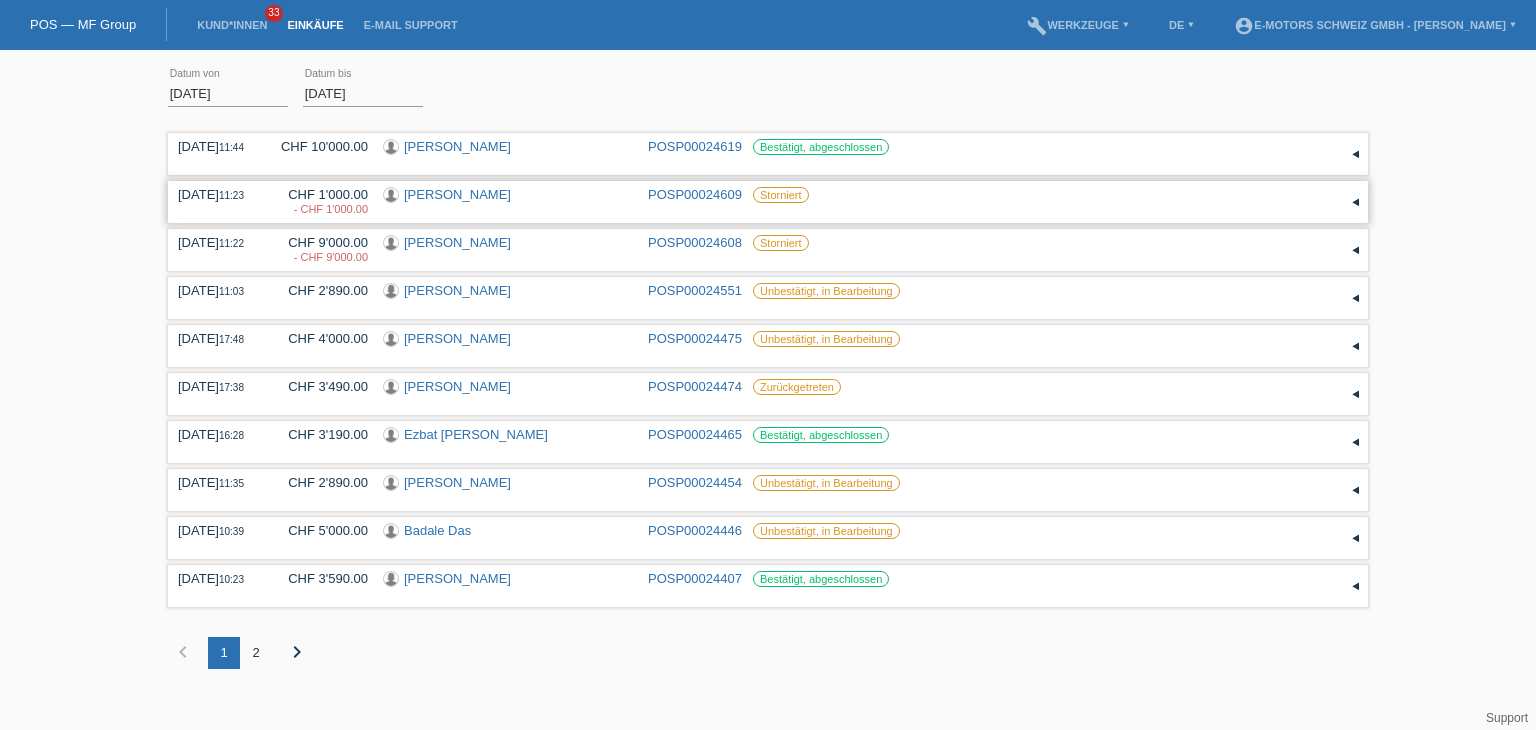 drag, startPoint x: 550, startPoint y: 197, endPoint x: 407, endPoint y: 193, distance: 143.05594 